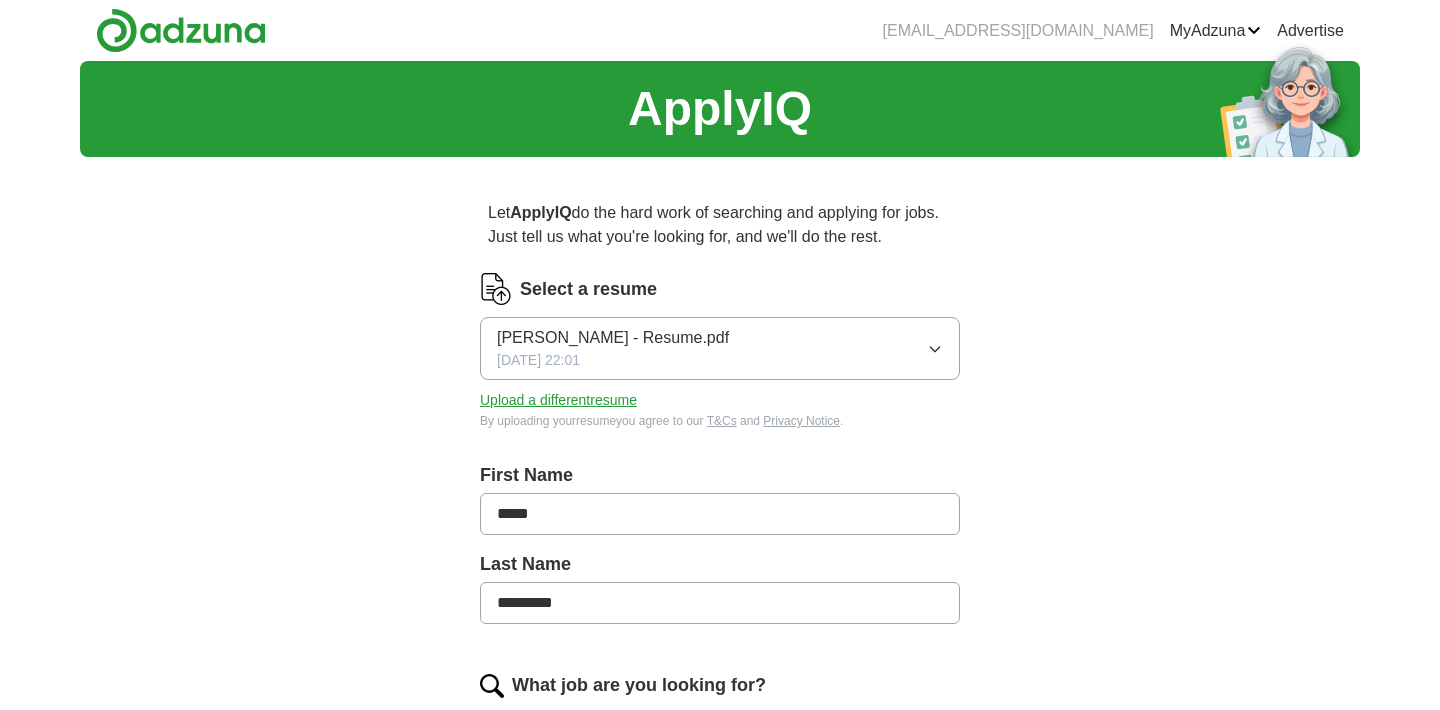 scroll, scrollTop: 0, scrollLeft: 0, axis: both 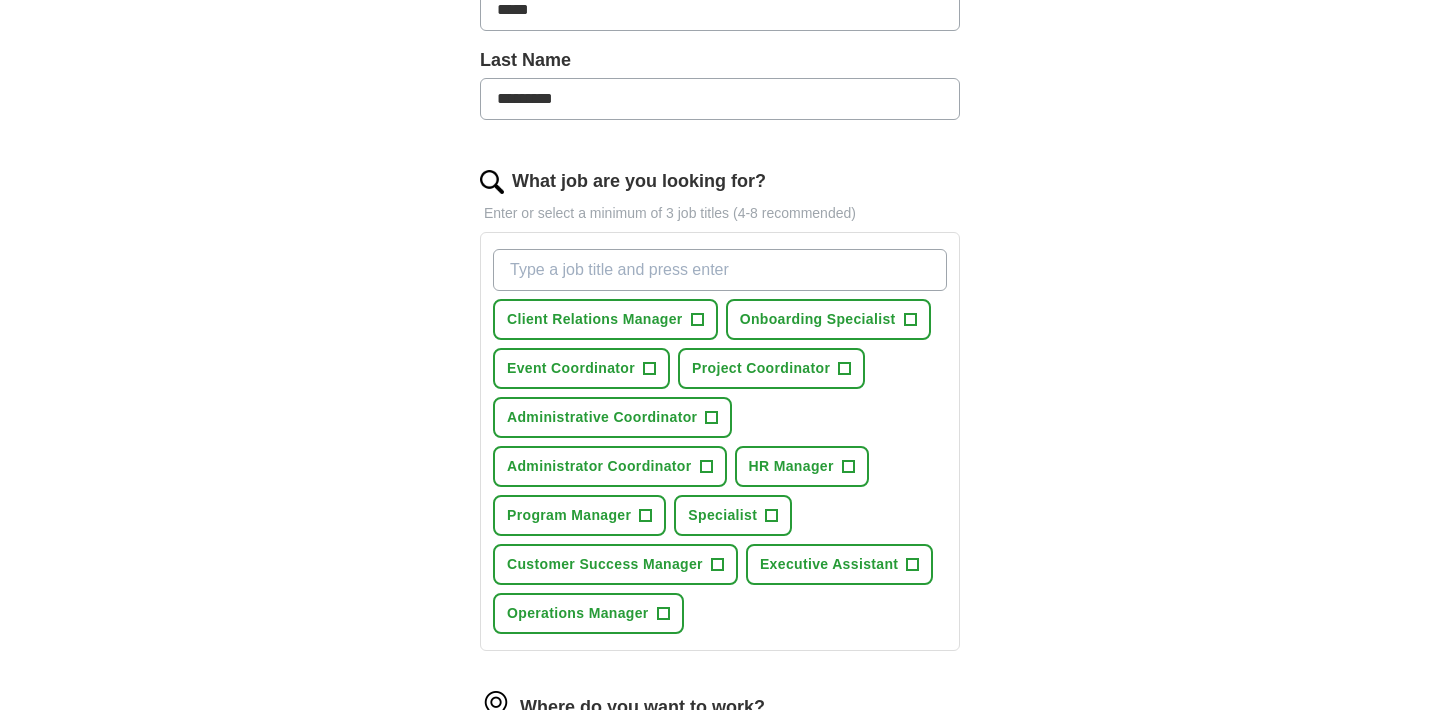 click on "+" at bounding box center [697, 320] 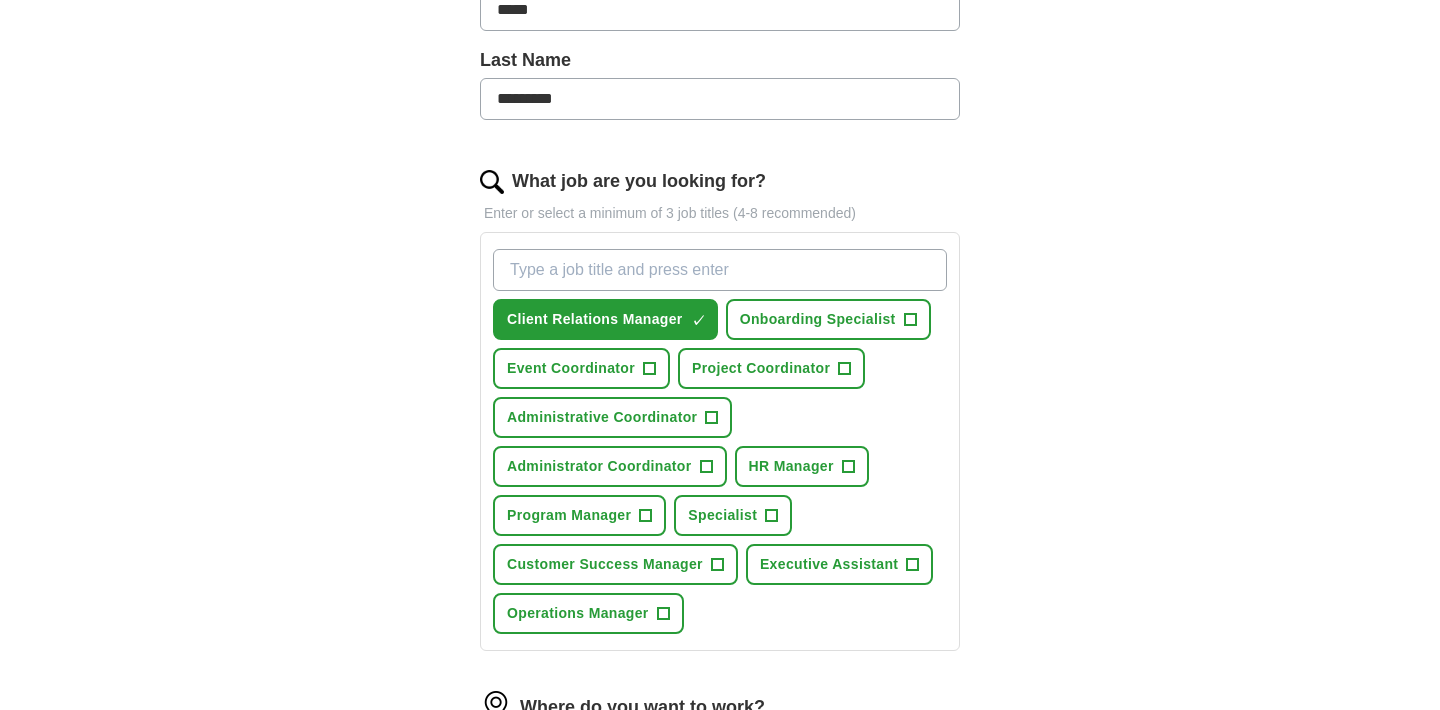 click on "Onboarding Specialist +" at bounding box center [828, 319] 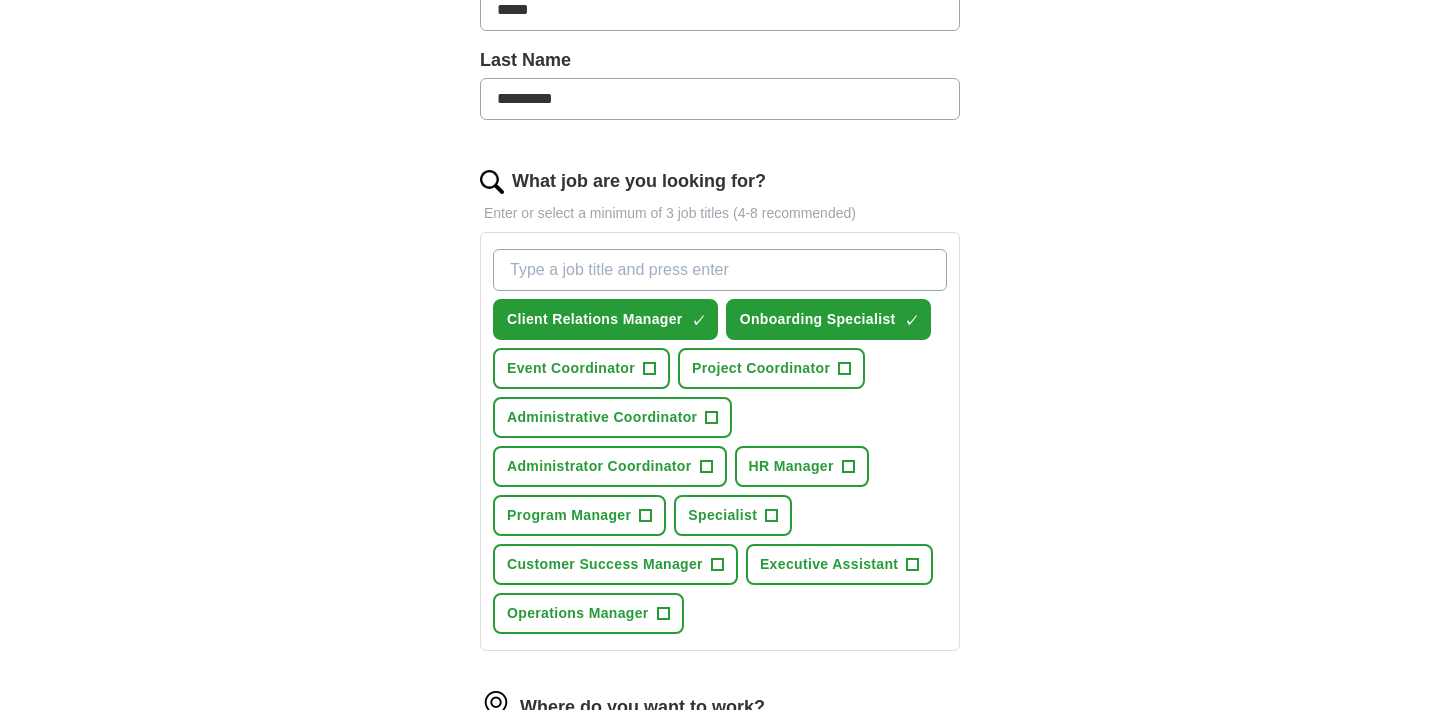 click on "+" at bounding box center [845, 369] 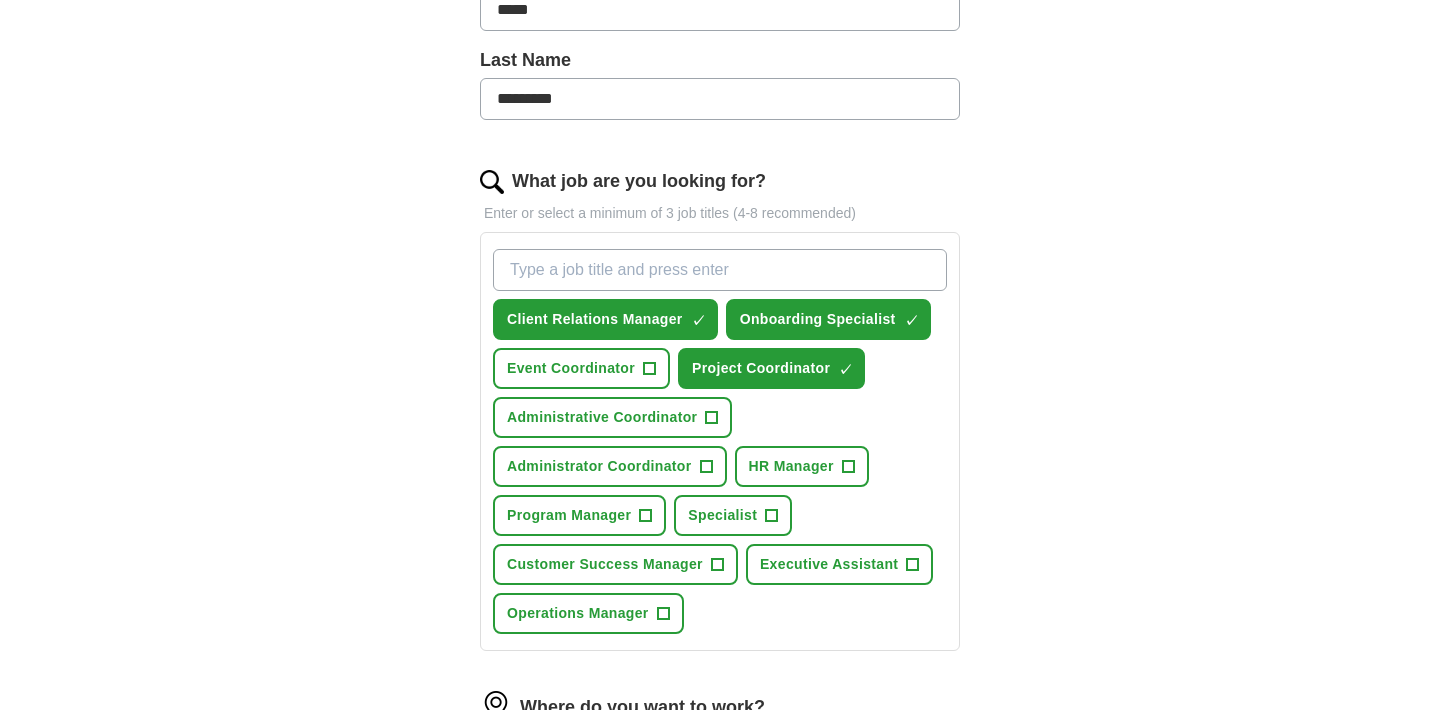 click on "+" at bounding box center (650, 369) 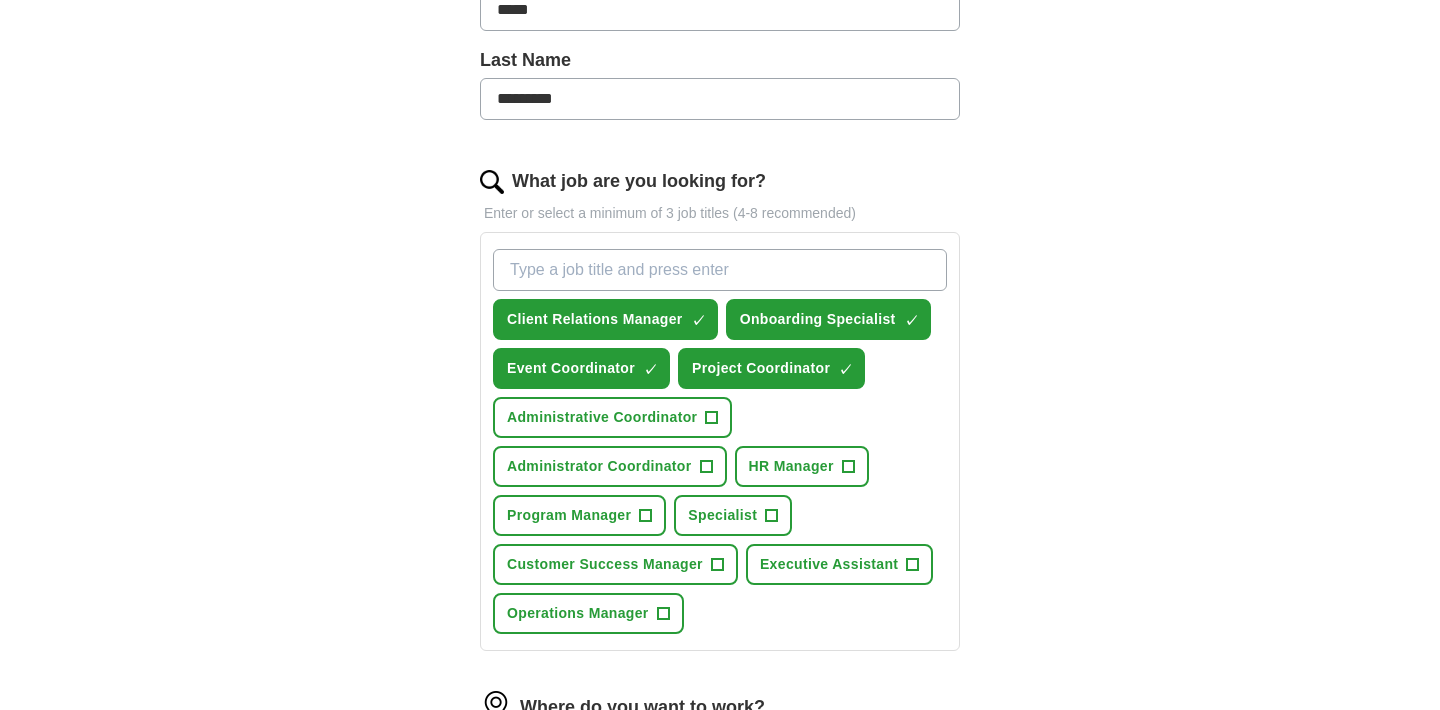 click on "+" at bounding box center [712, 418] 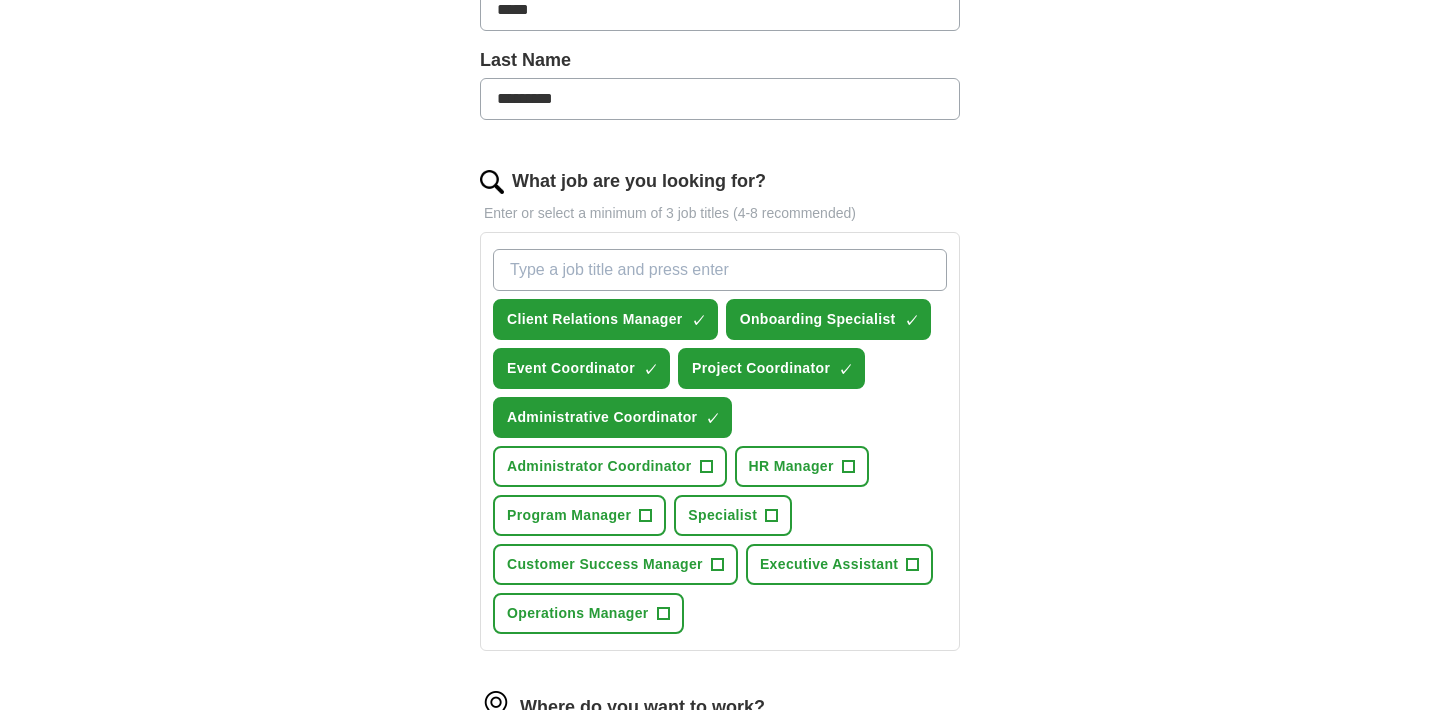 click on "+" at bounding box center (706, 467) 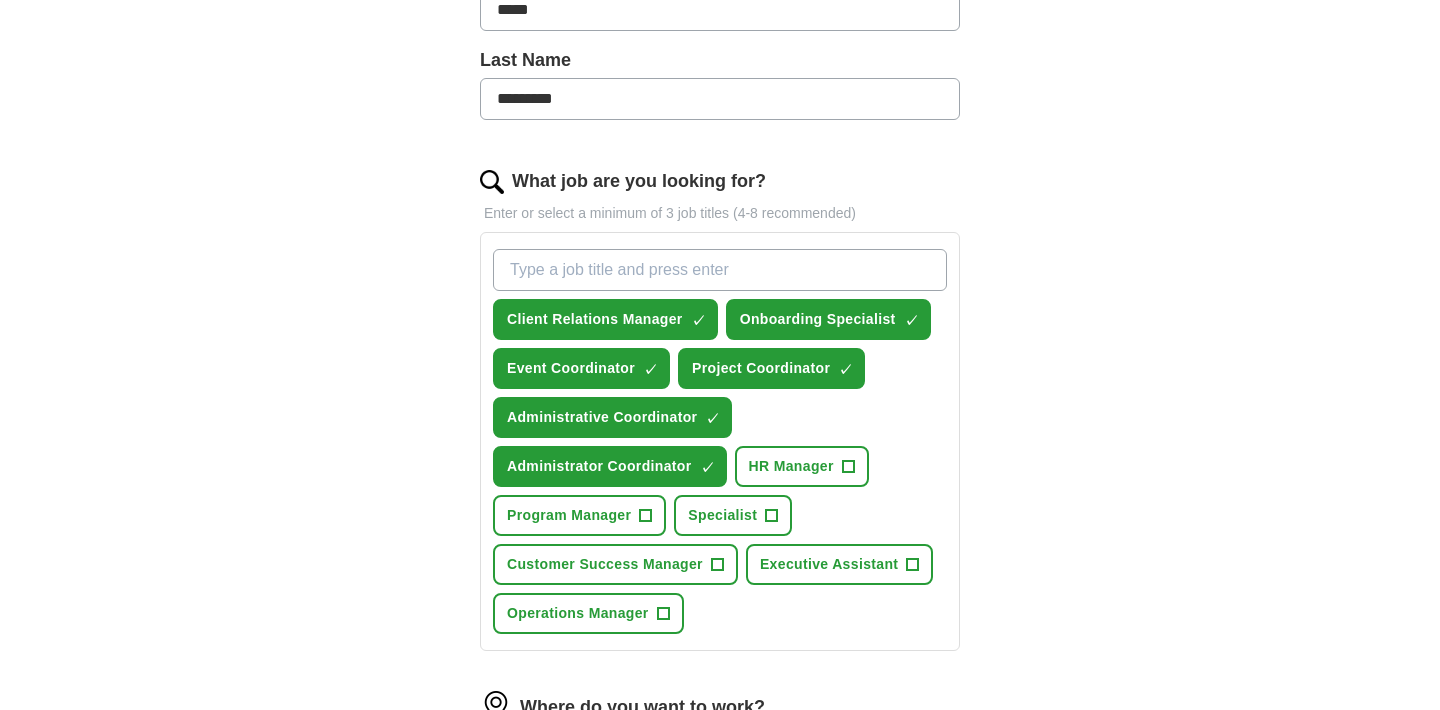 click on "+" at bounding box center (848, 466) 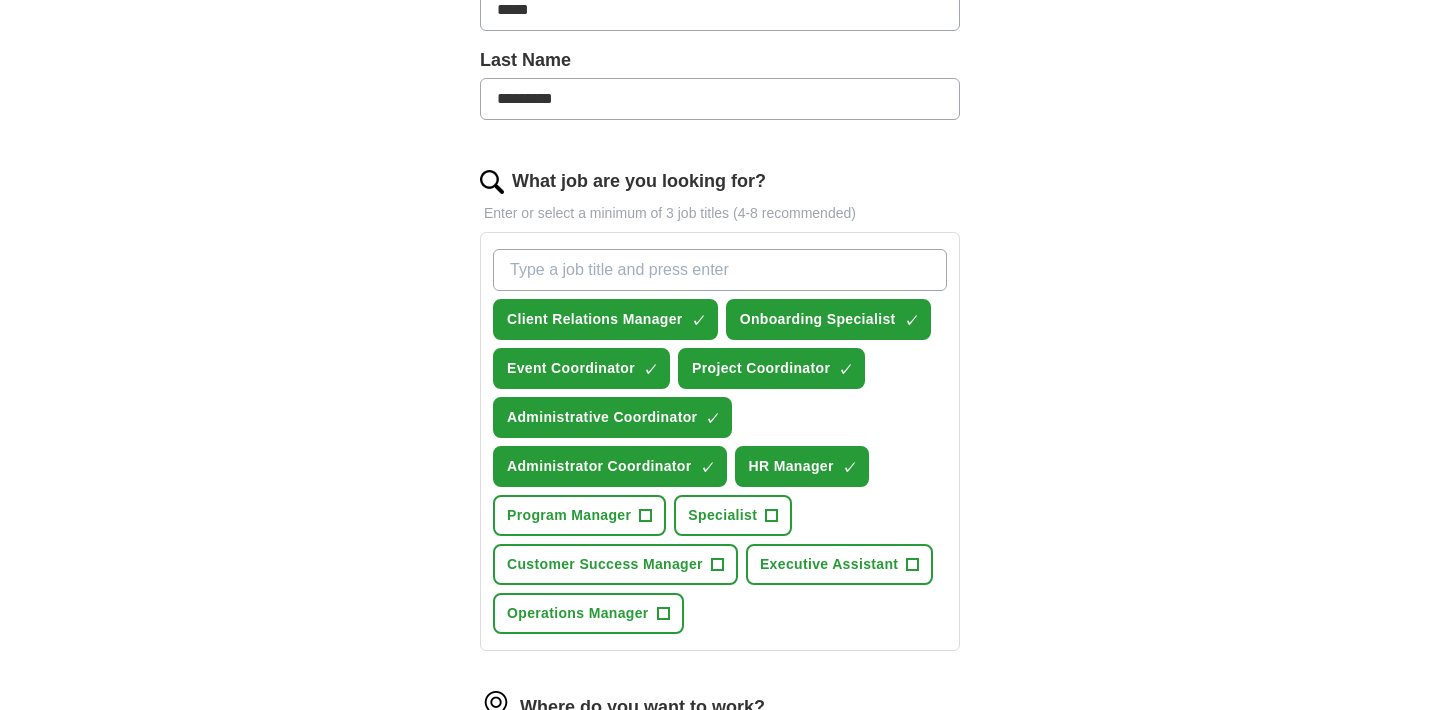 click on "+" at bounding box center [646, 516] 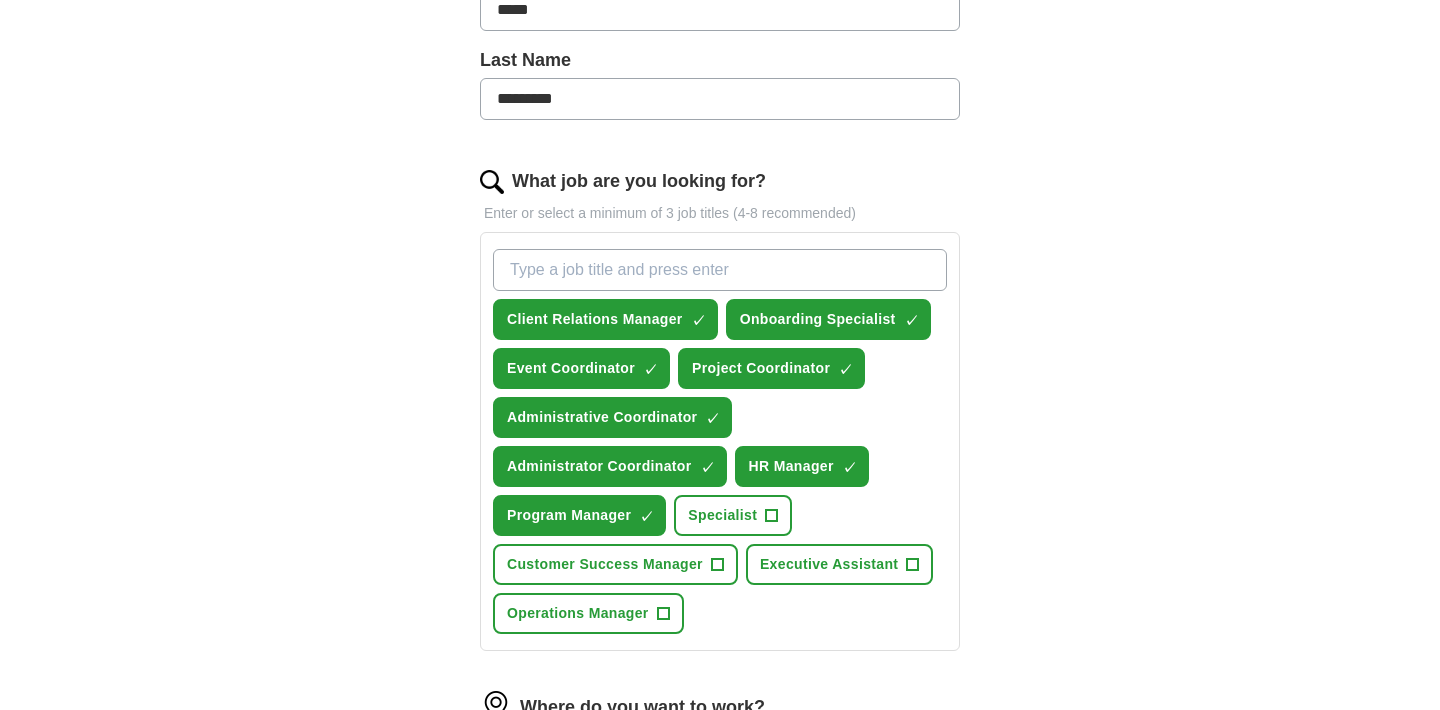 click on "+" at bounding box center (717, 565) 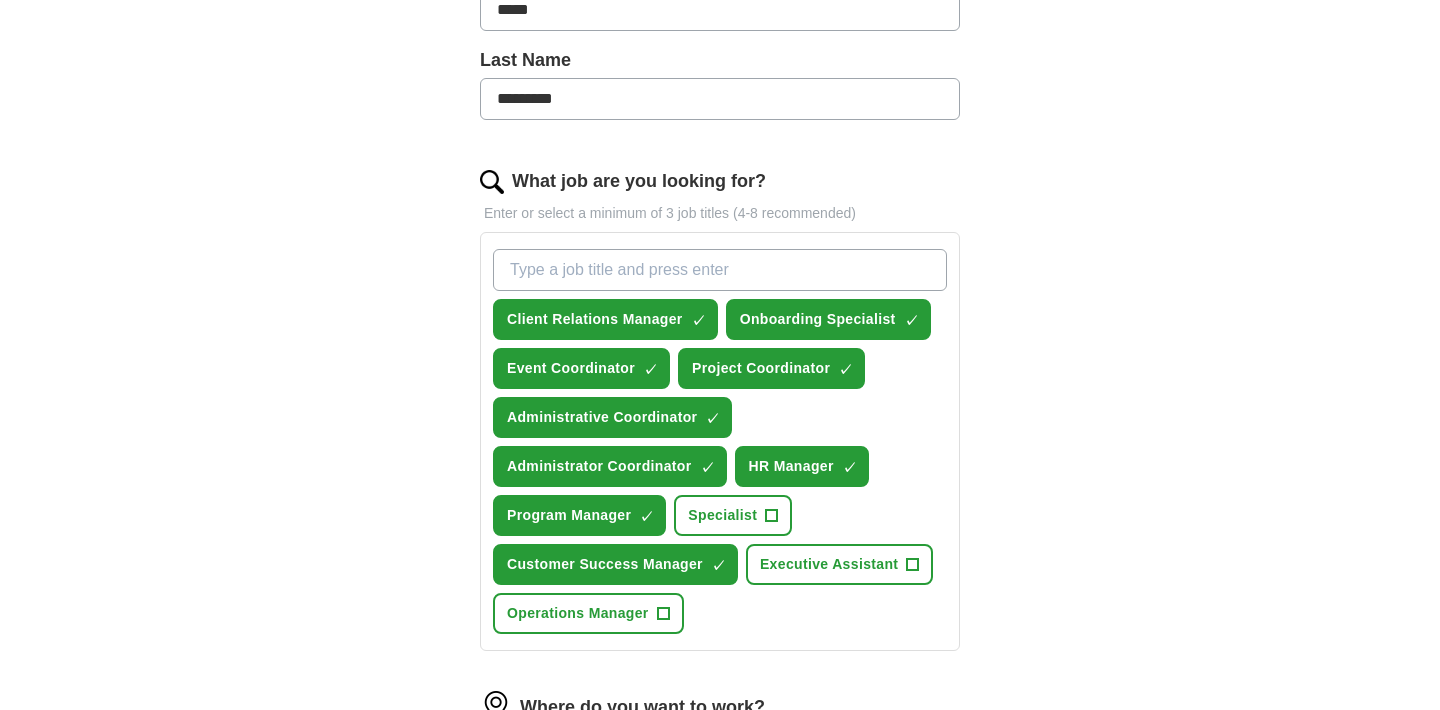 click on "+" at bounding box center [913, 565] 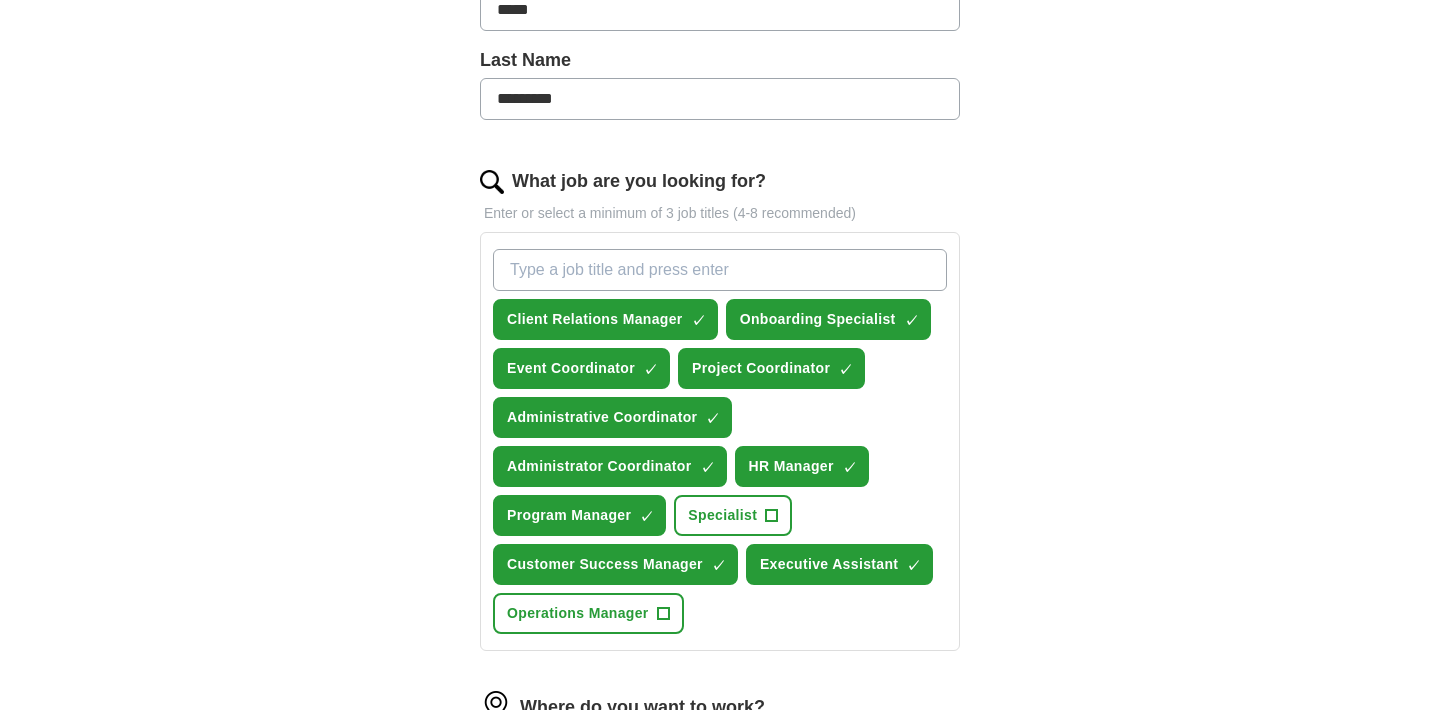 click on "+" at bounding box center [663, 614] 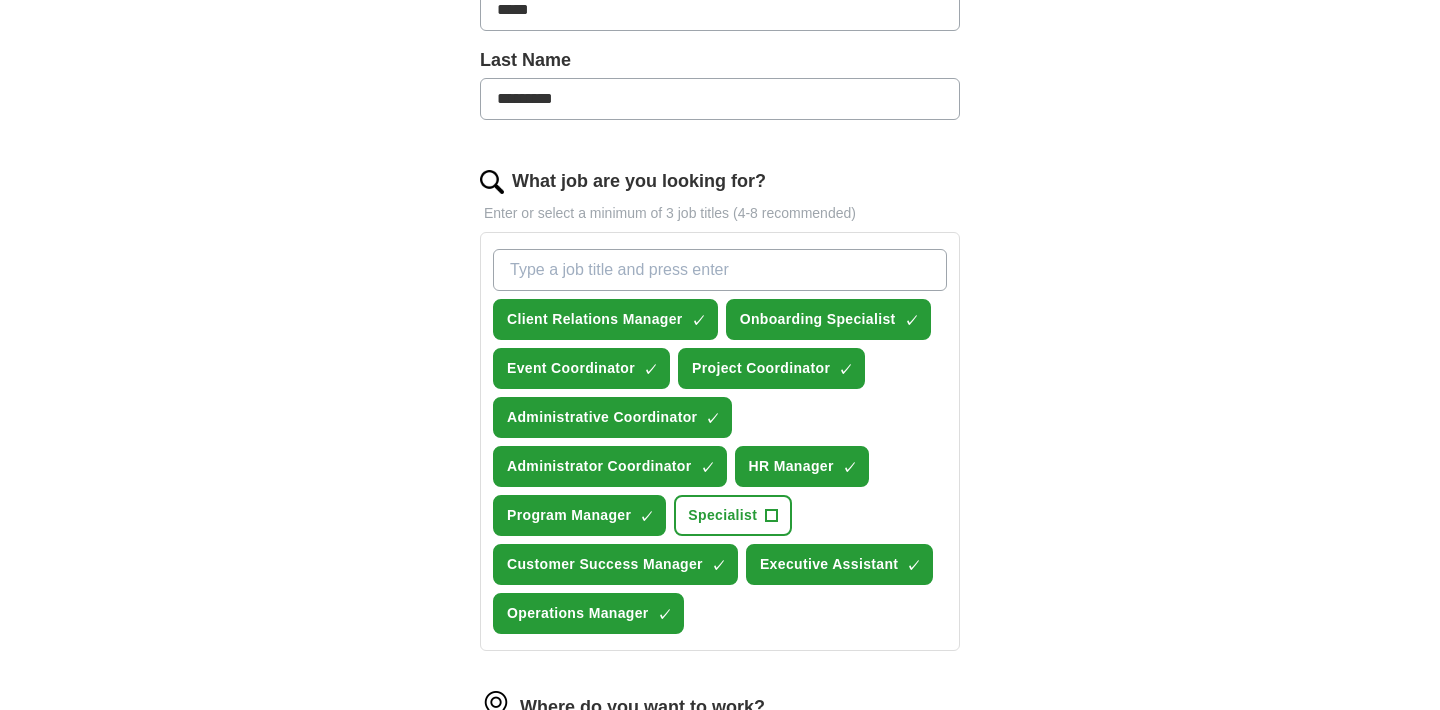 scroll, scrollTop: 518, scrollLeft: 0, axis: vertical 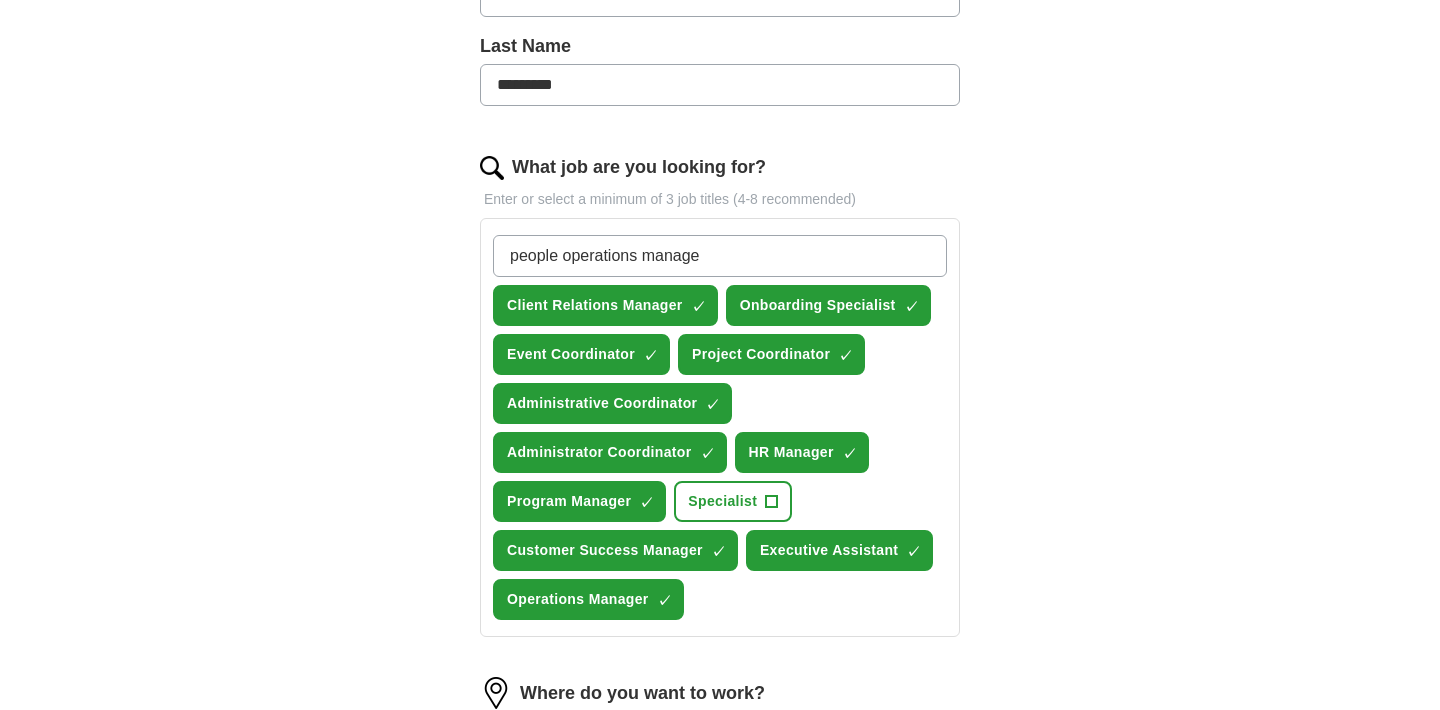 type on "people operations manager" 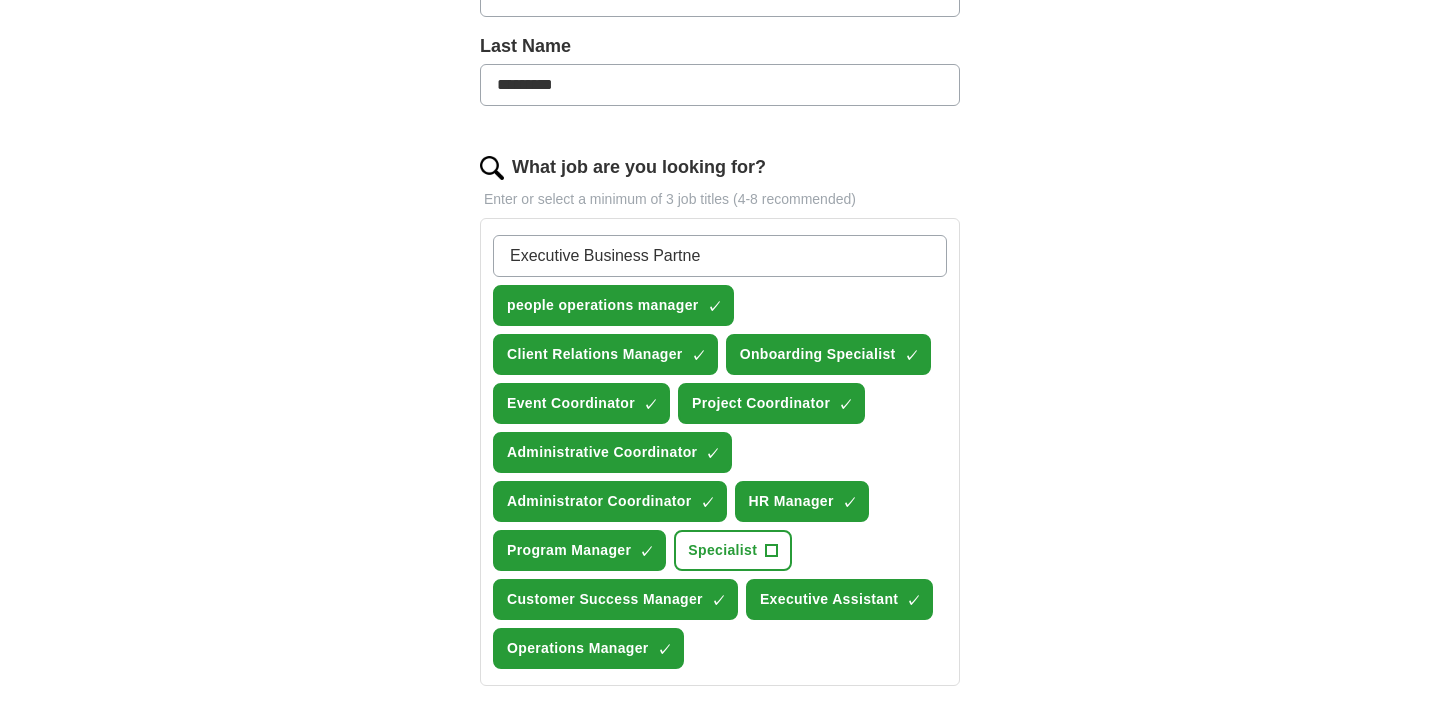 type on "Executive Business Partner" 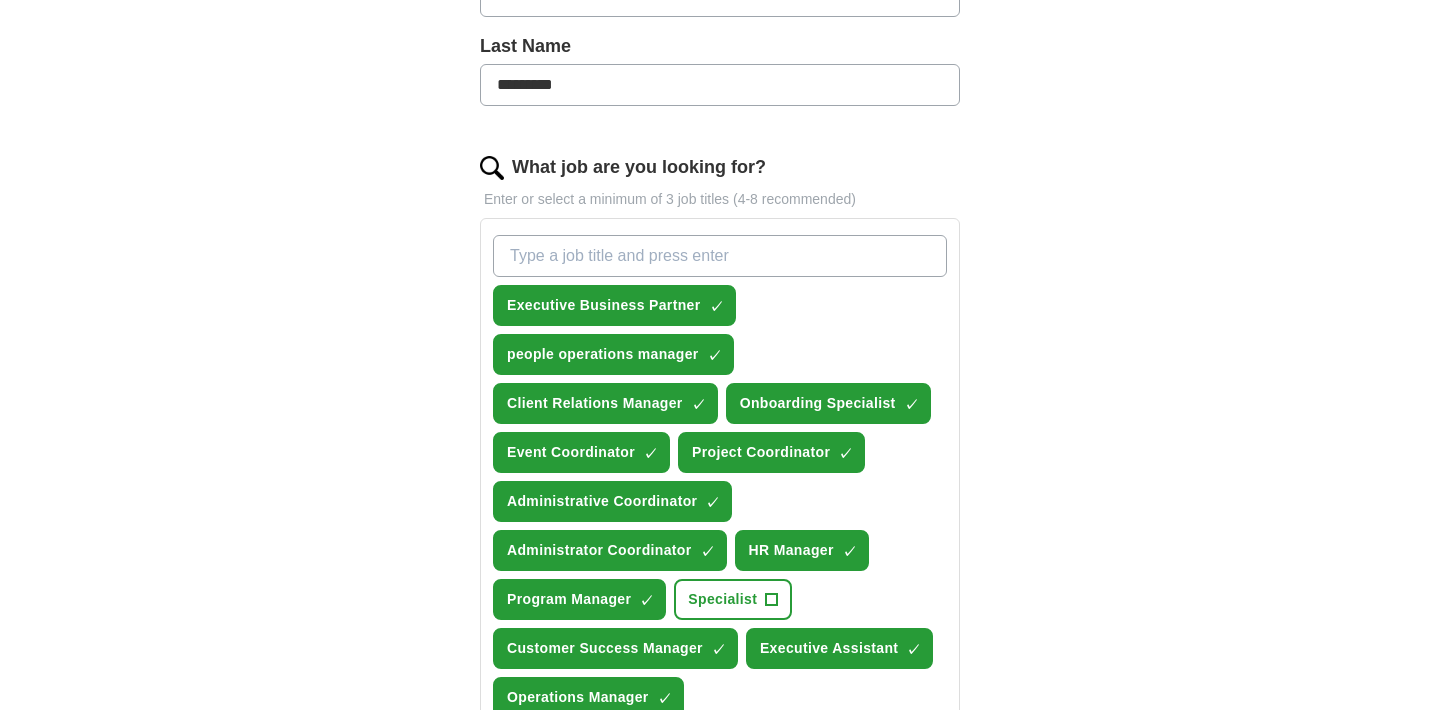 click on "×" at bounding box center (0, 0) 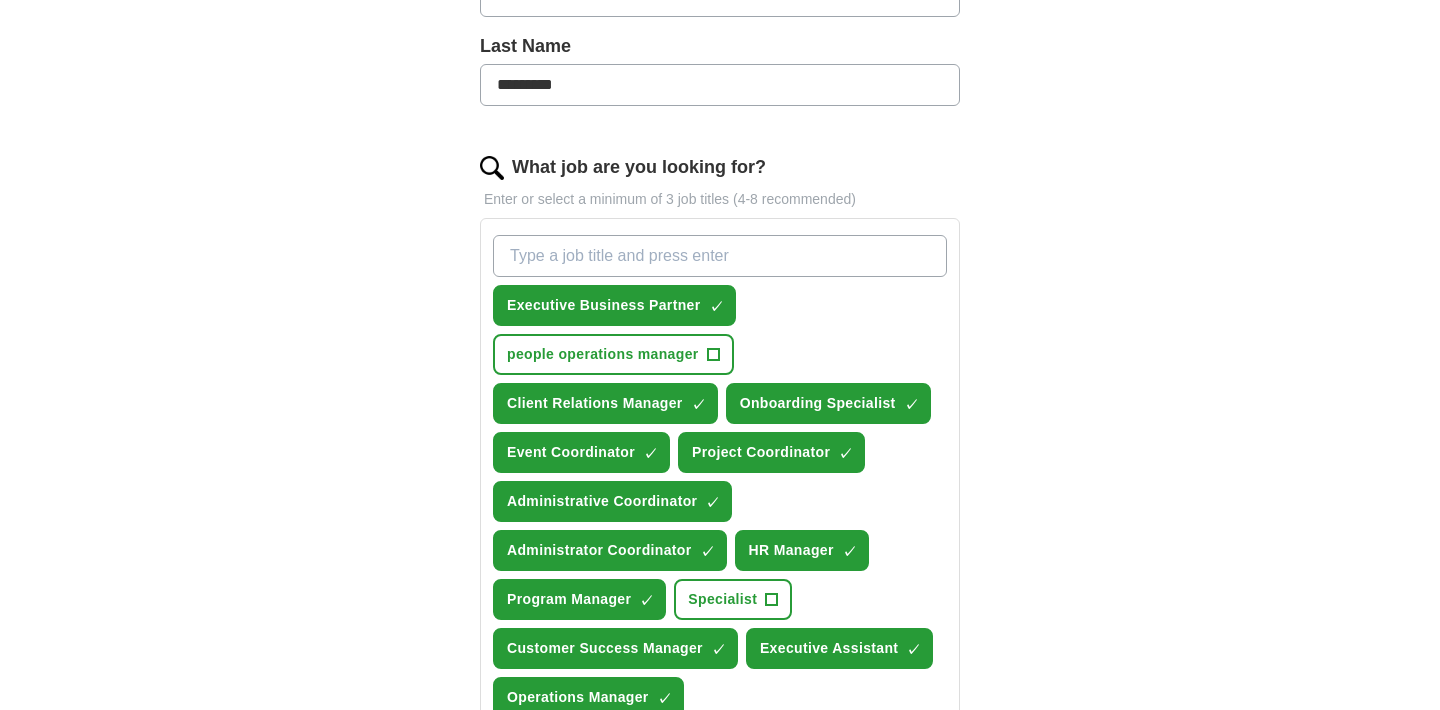 click on "What job are you looking for?" at bounding box center (720, 256) 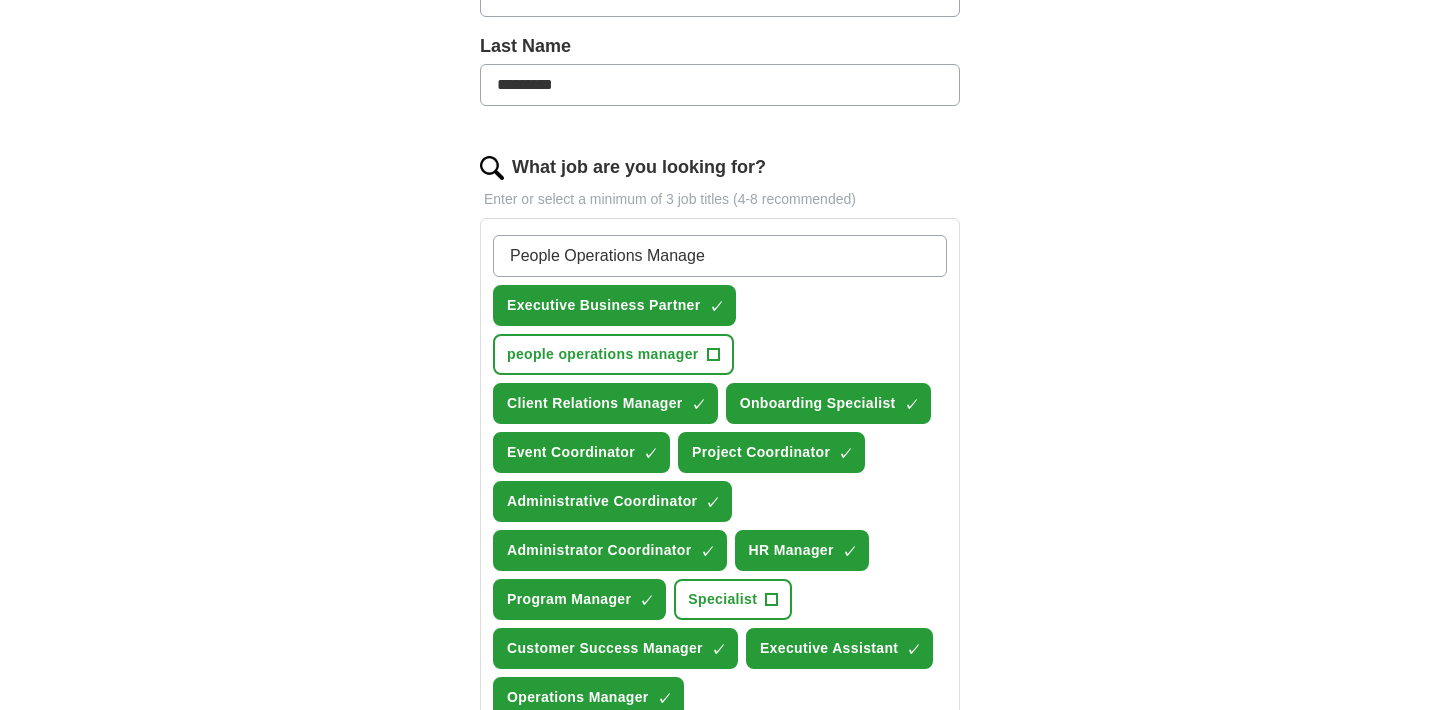 type on "People Operations Manager" 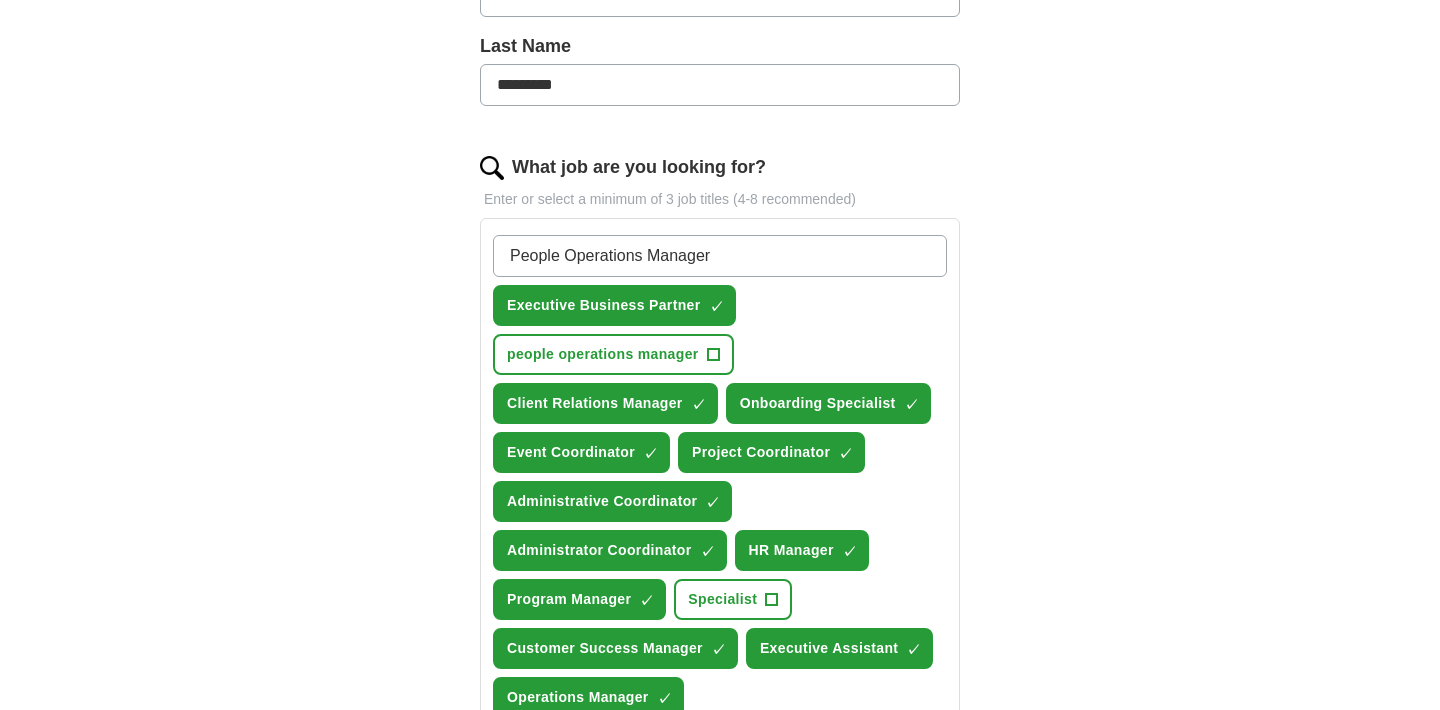 type 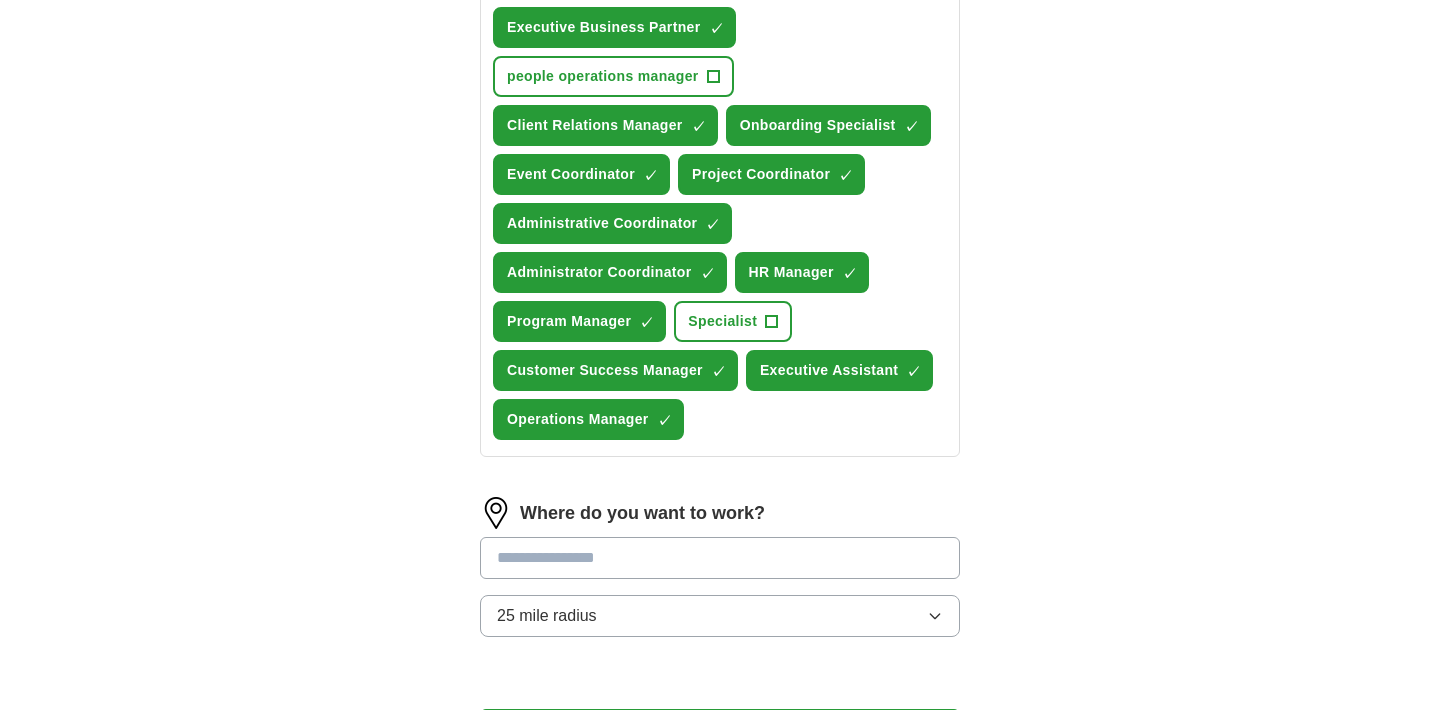 scroll, scrollTop: 842, scrollLeft: 0, axis: vertical 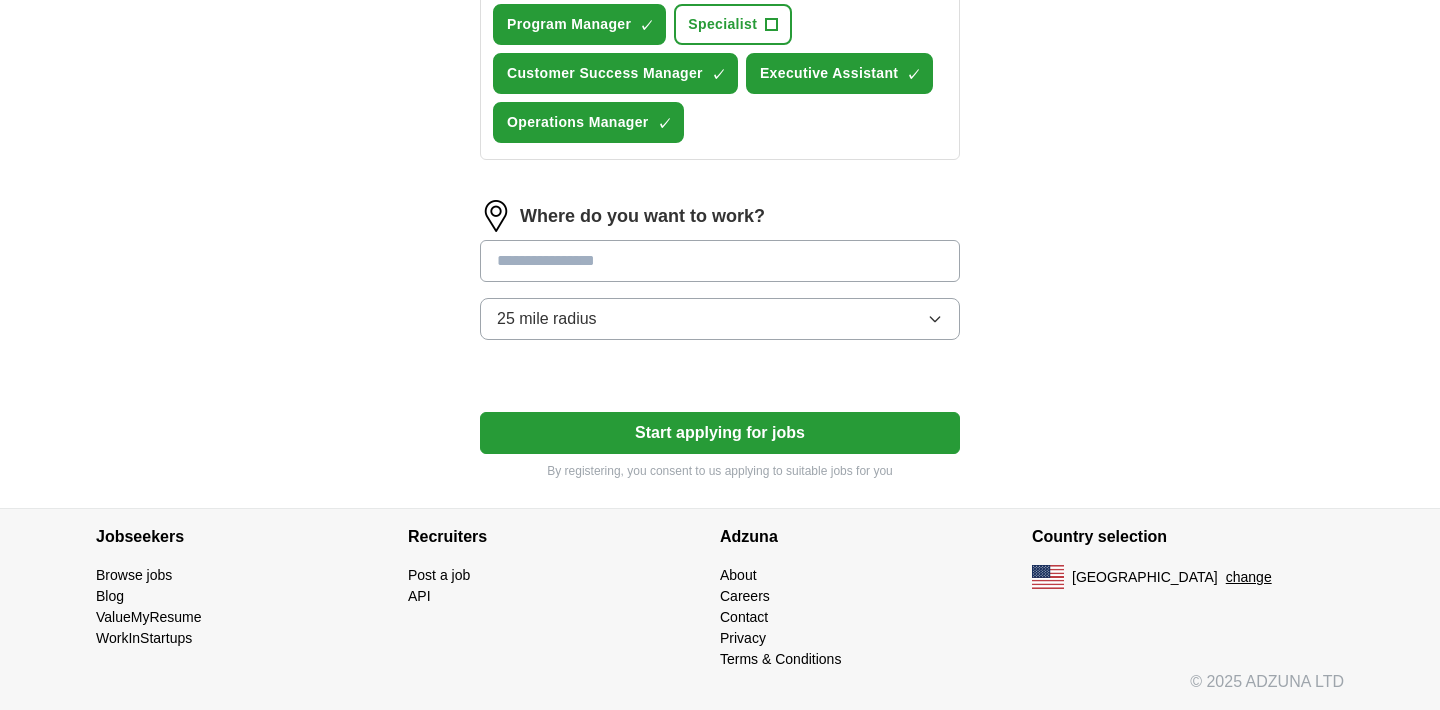 click at bounding box center (720, 261) 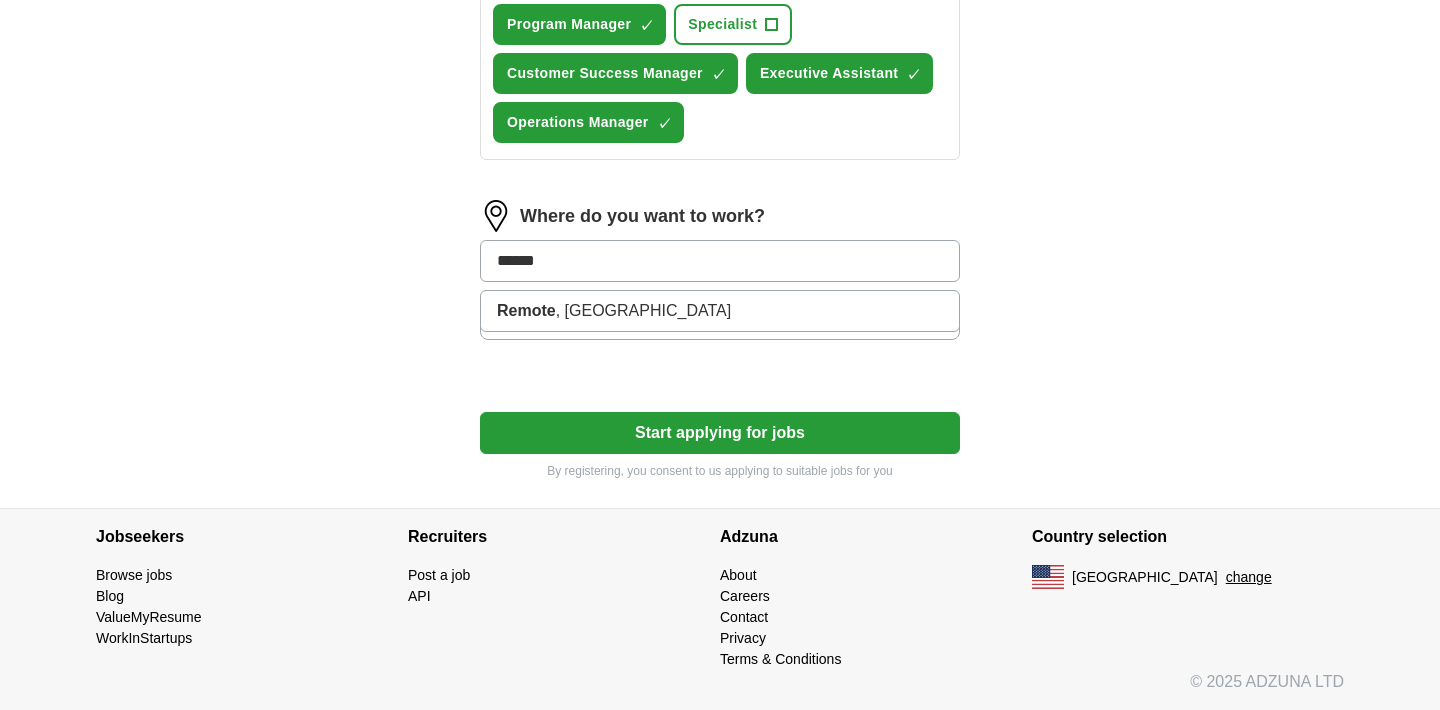 click on "******" at bounding box center [720, 261] 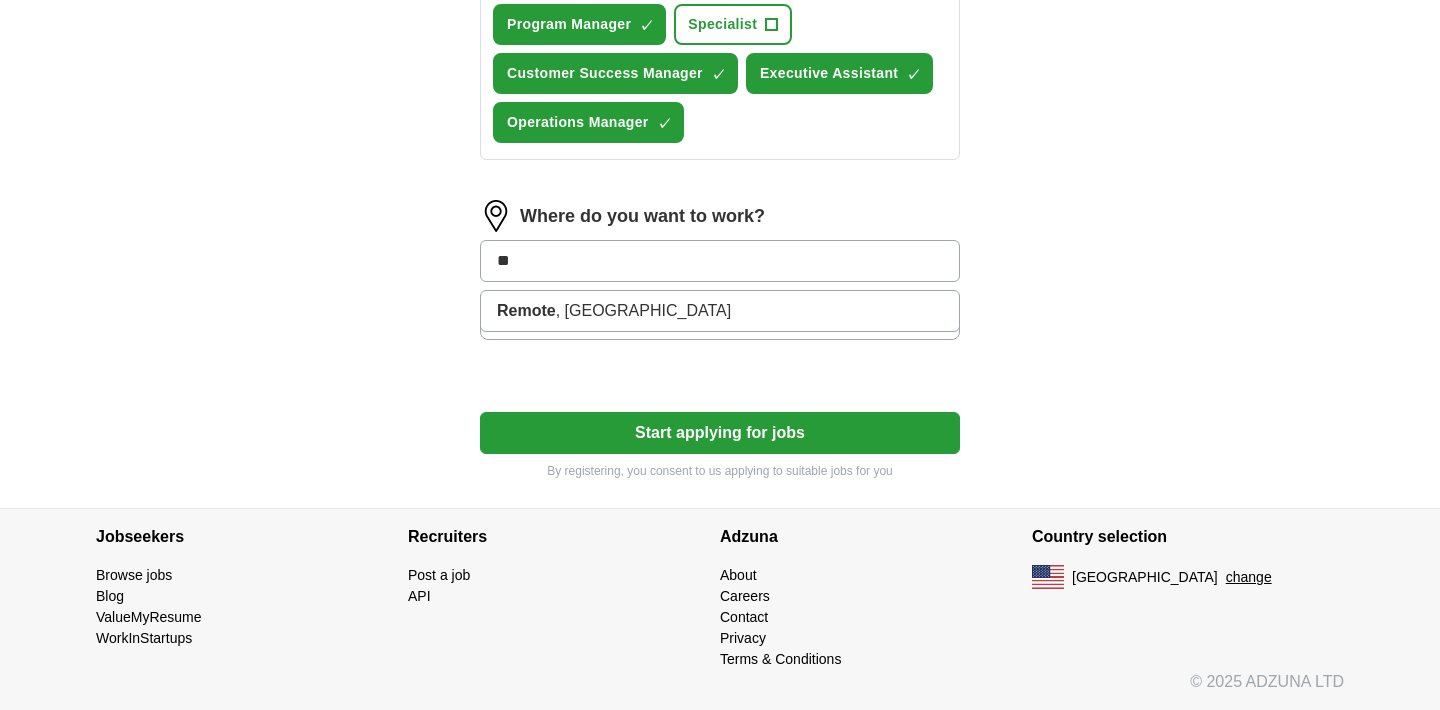 type on "***" 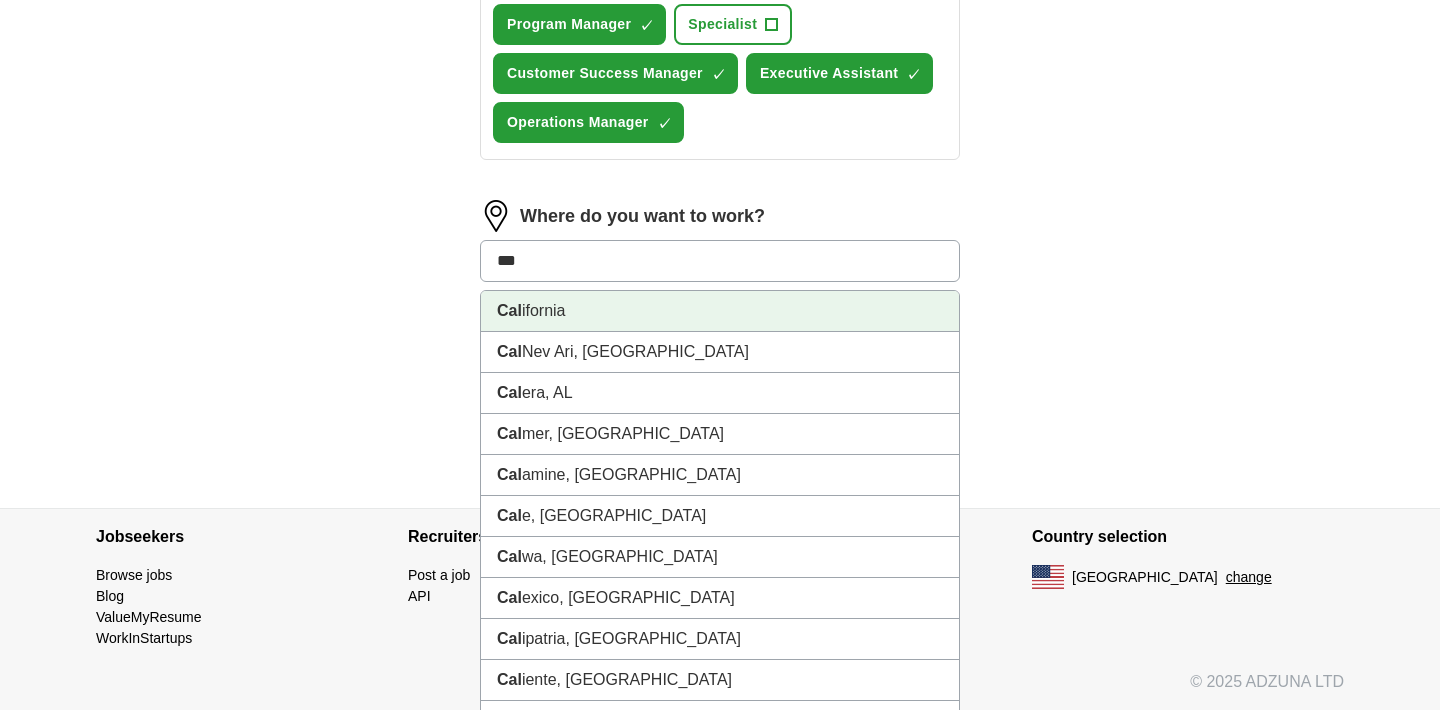 click on "Cal ifornia" at bounding box center (720, 311) 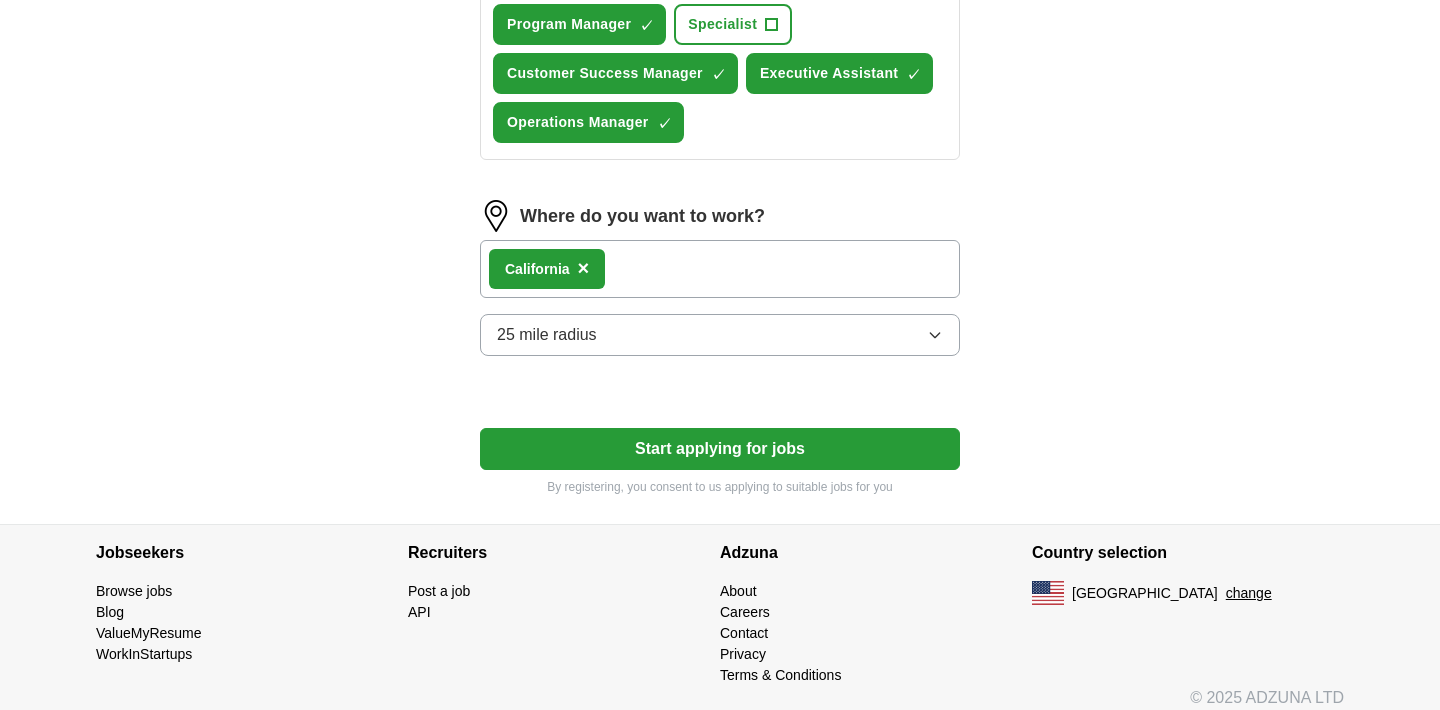click on "25 mile radius" at bounding box center [720, 335] 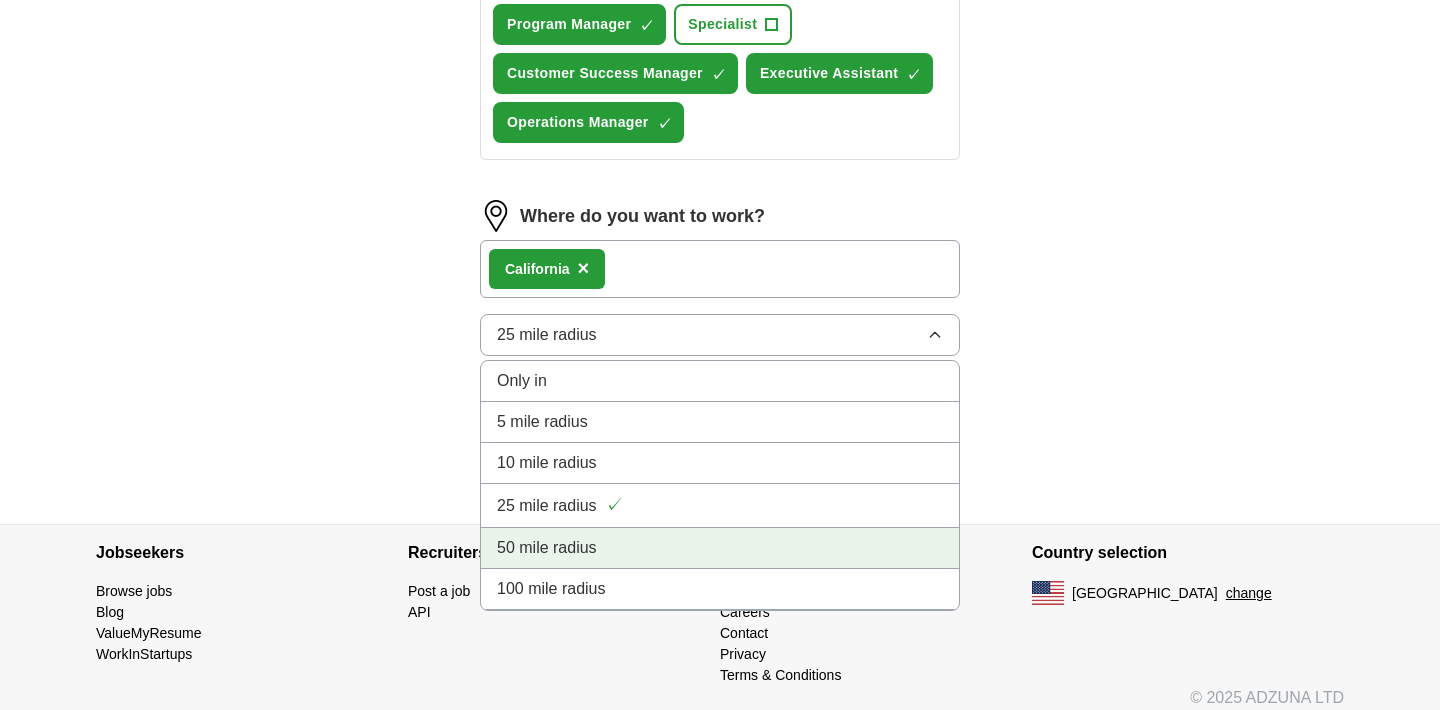 click on "50 mile radius" at bounding box center (547, 548) 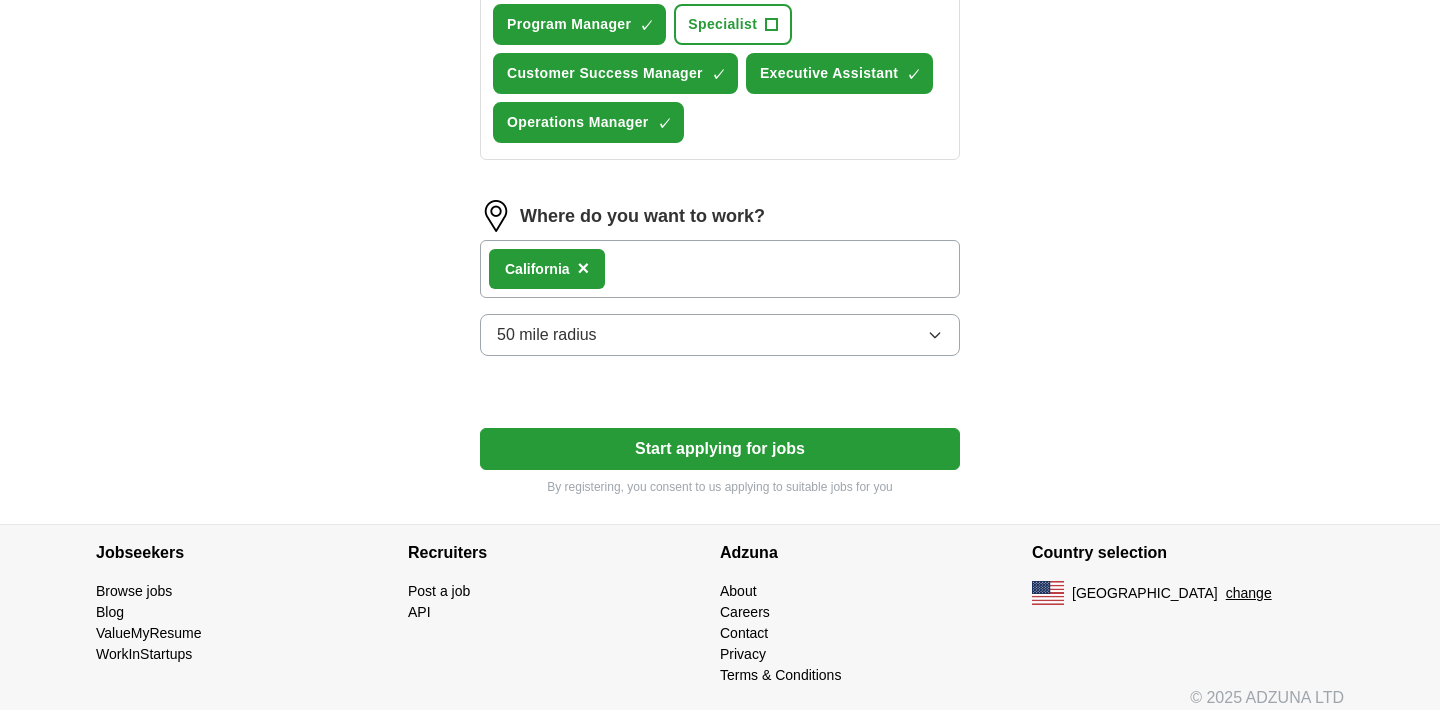 click on "Cal ifornia ×" at bounding box center [720, 269] 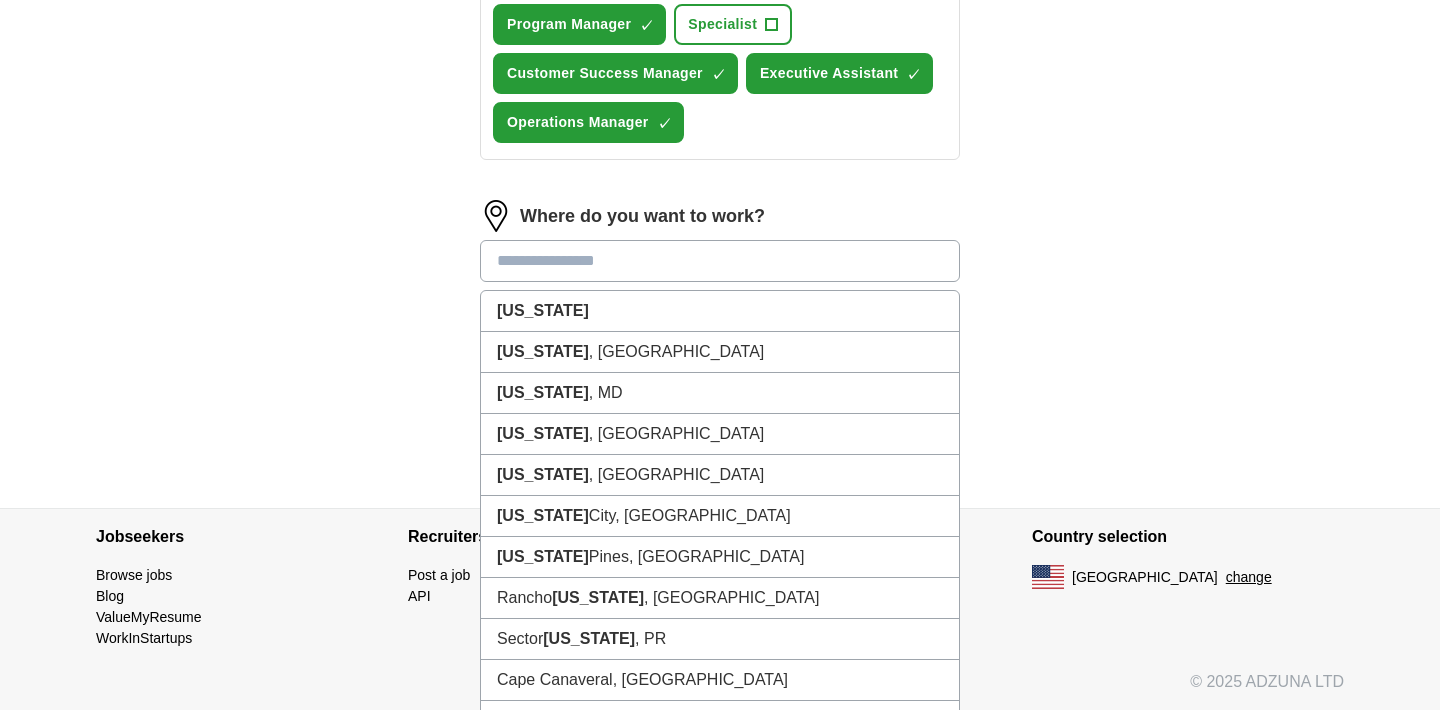 click at bounding box center [720, 261] 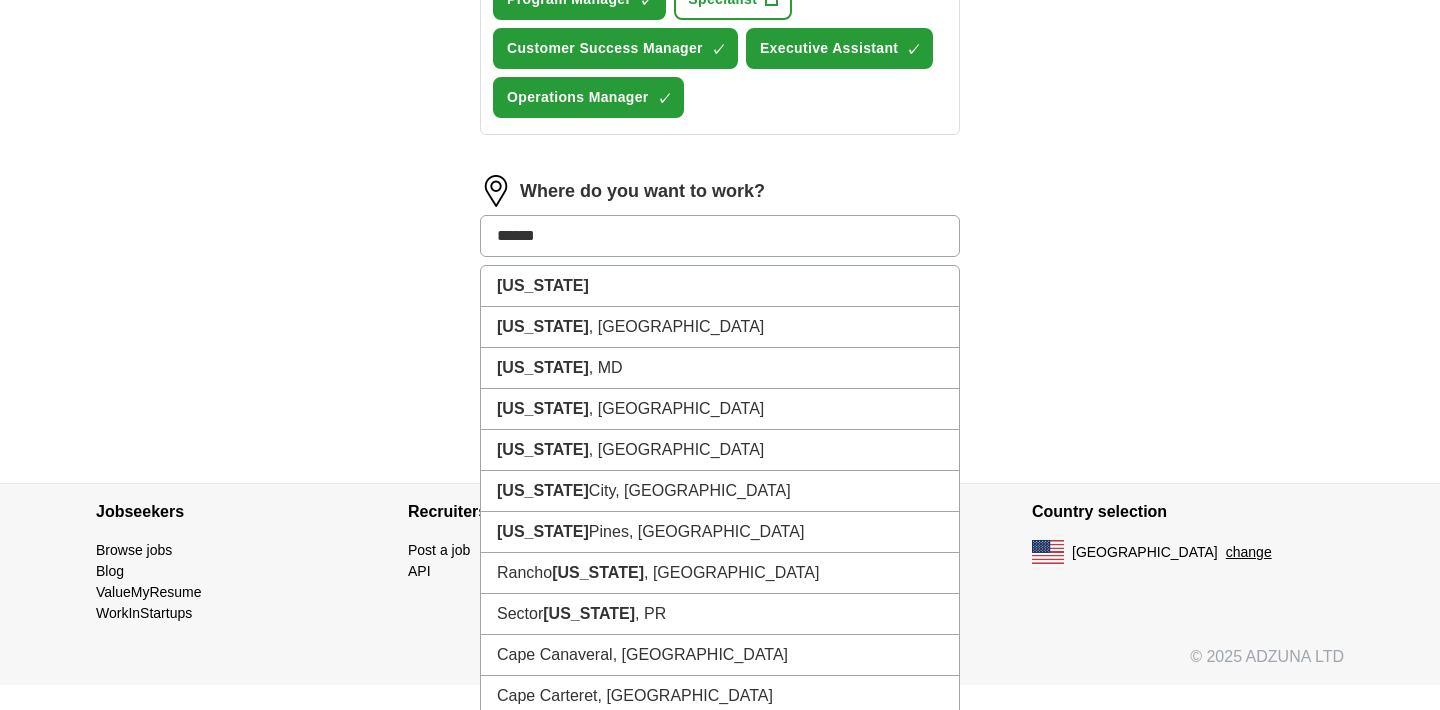 scroll, scrollTop: 1142, scrollLeft: 0, axis: vertical 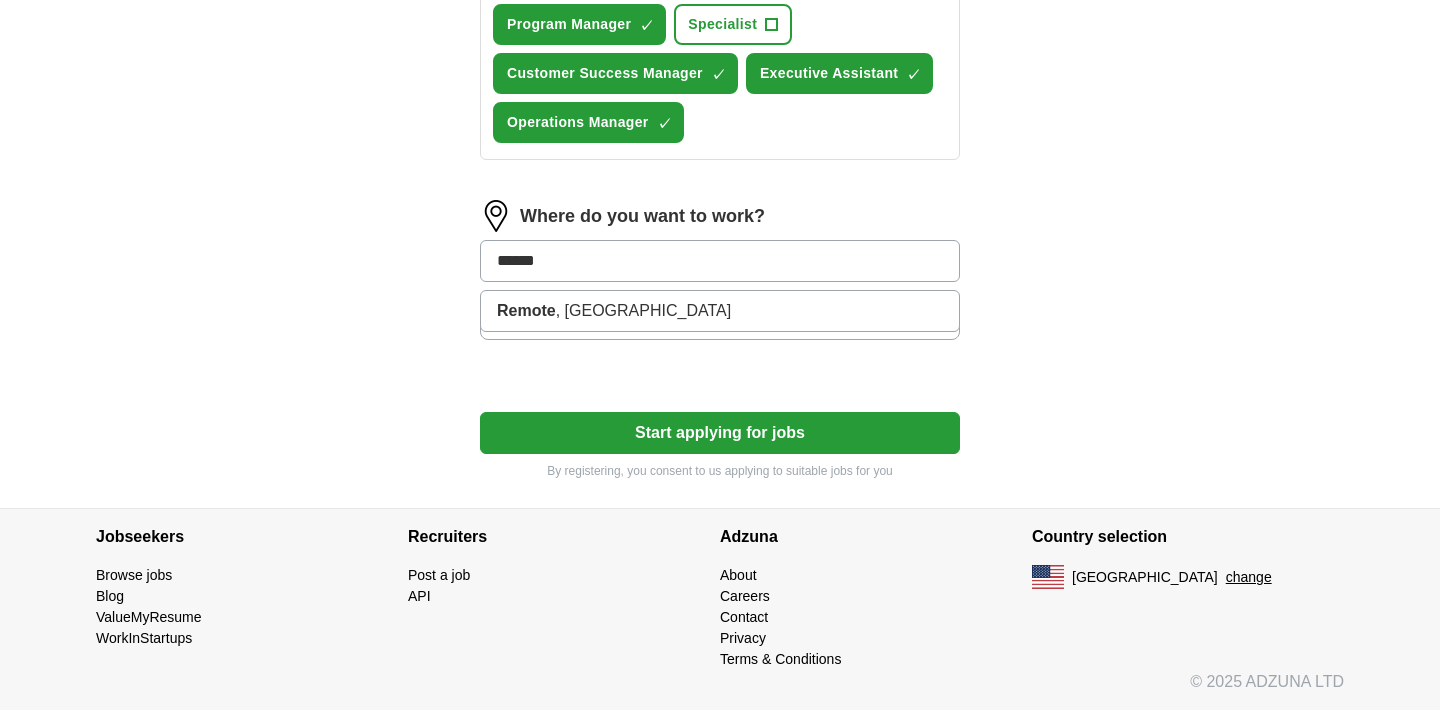 click on "******" at bounding box center [720, 261] 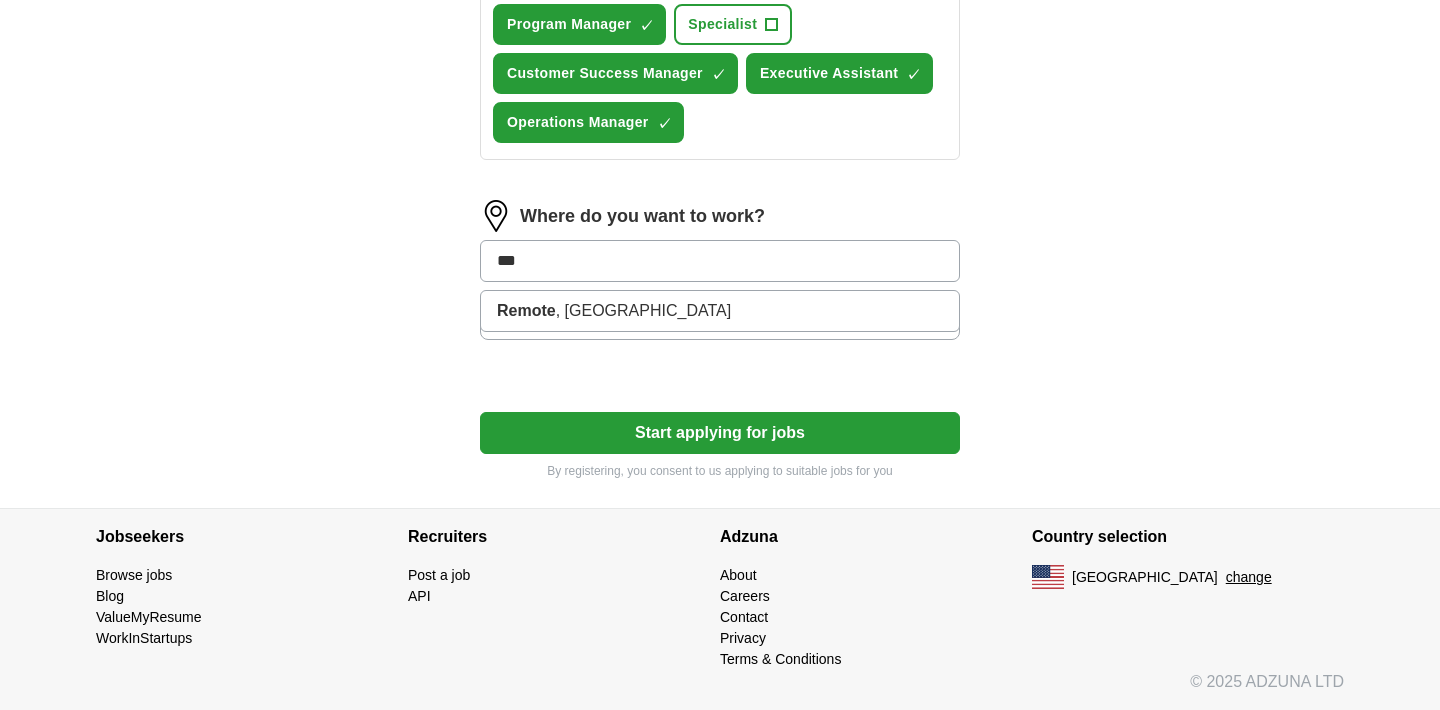 type on "****" 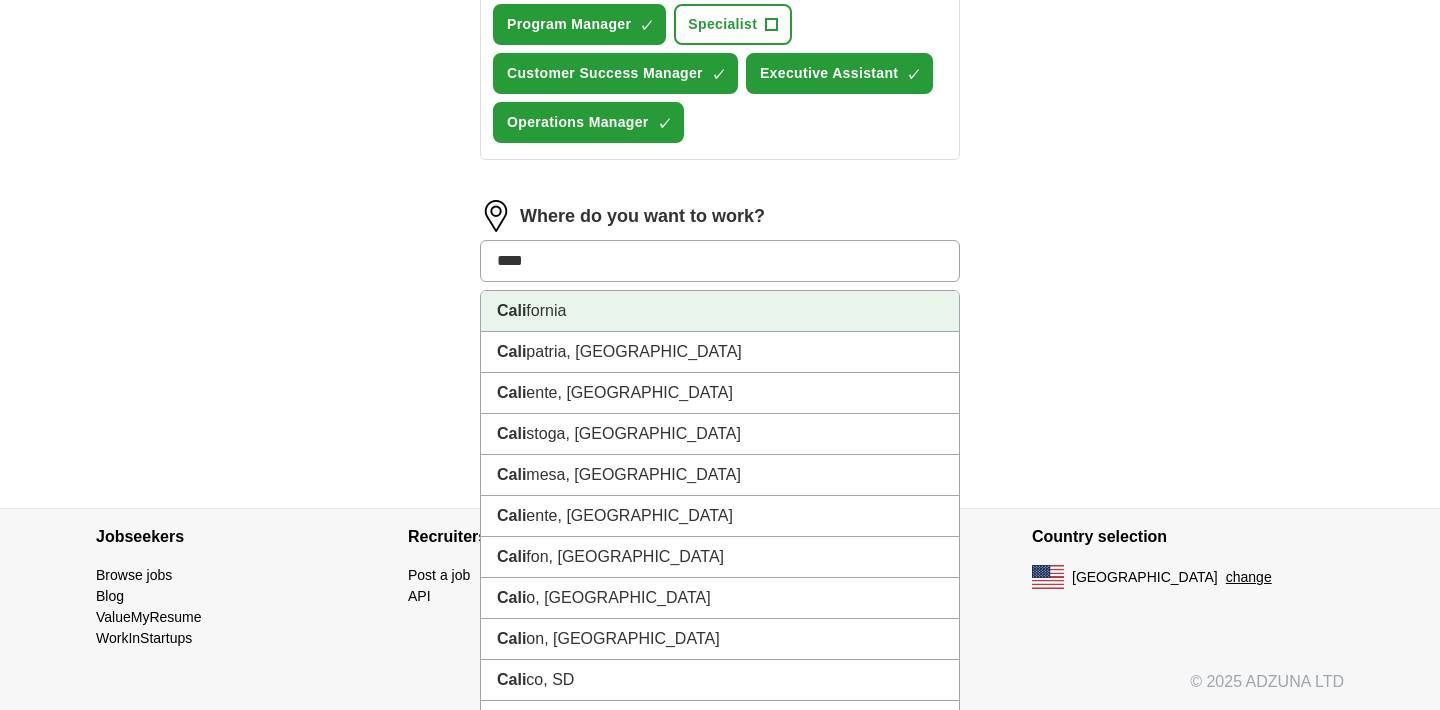 click on "Cali fornia" at bounding box center [720, 311] 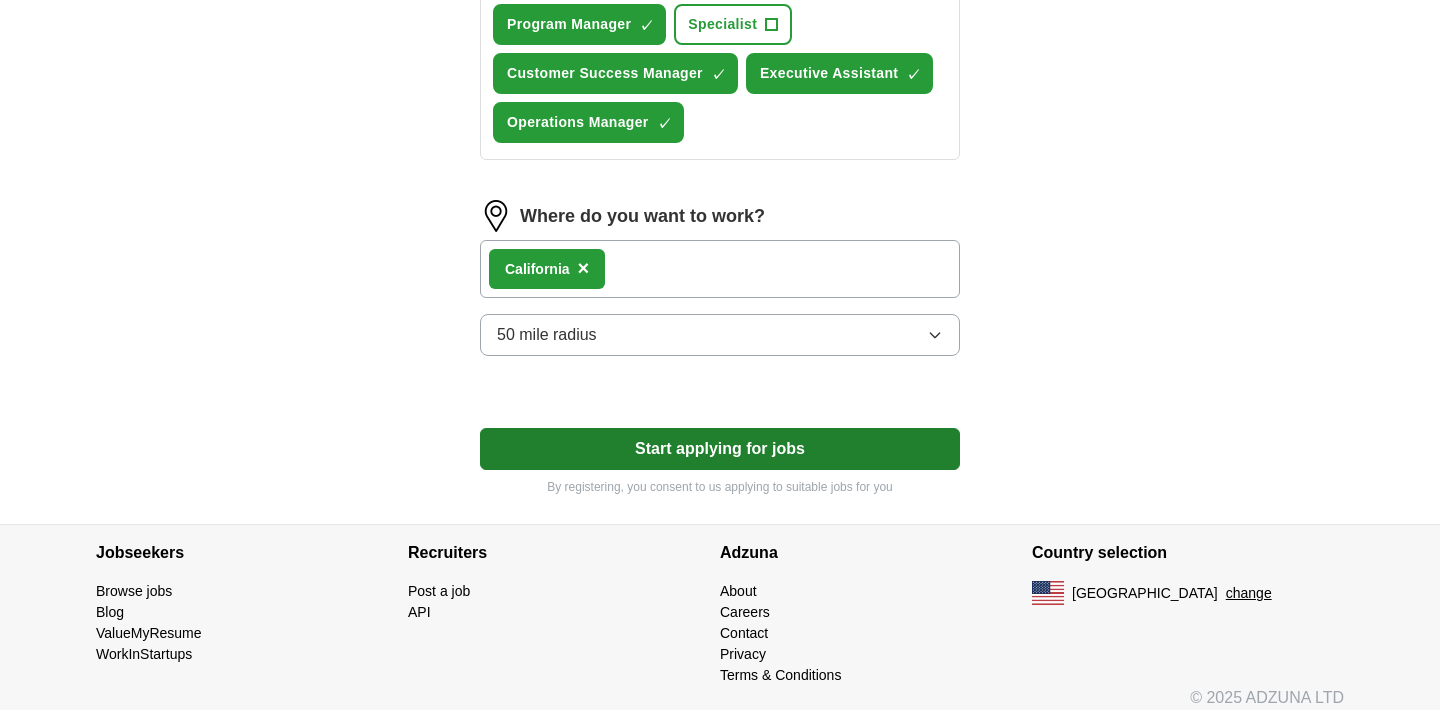 click on "Start applying for jobs" at bounding box center (720, 449) 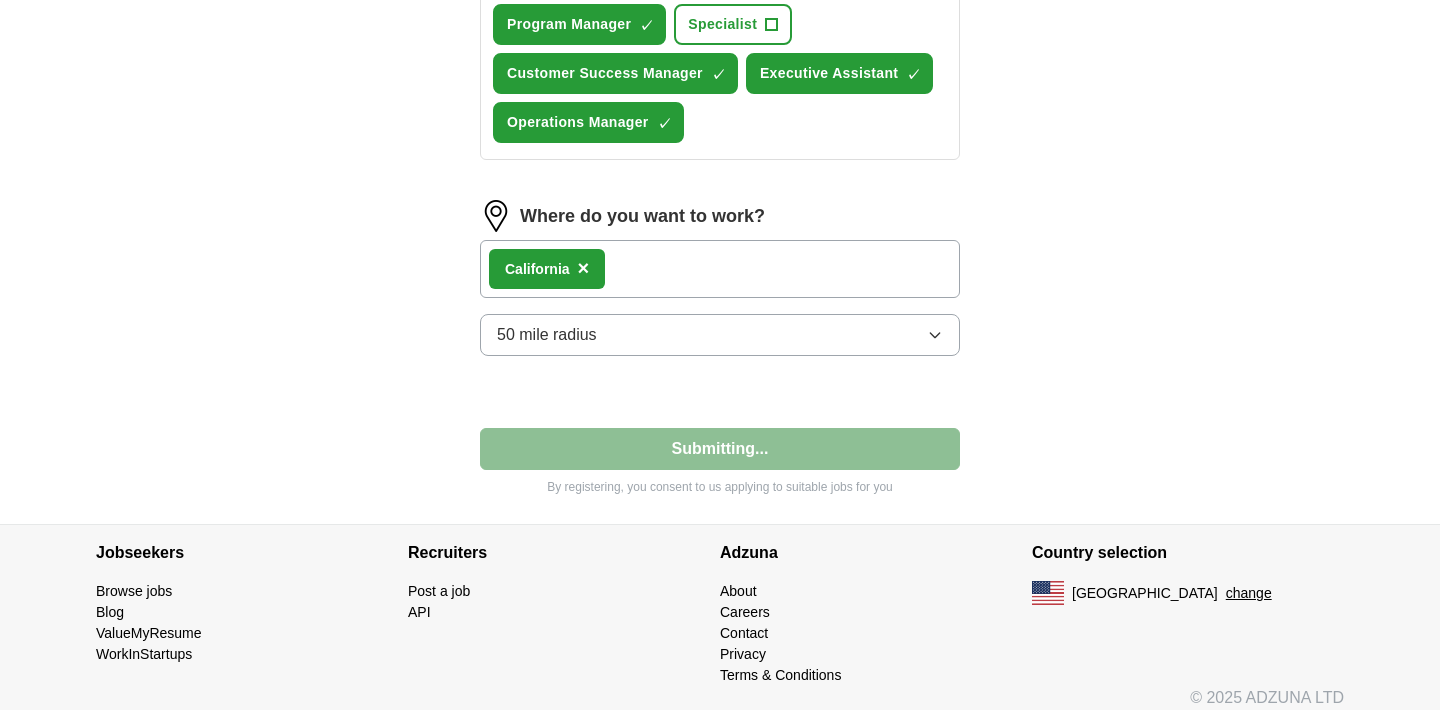 scroll, scrollTop: 148, scrollLeft: 0, axis: vertical 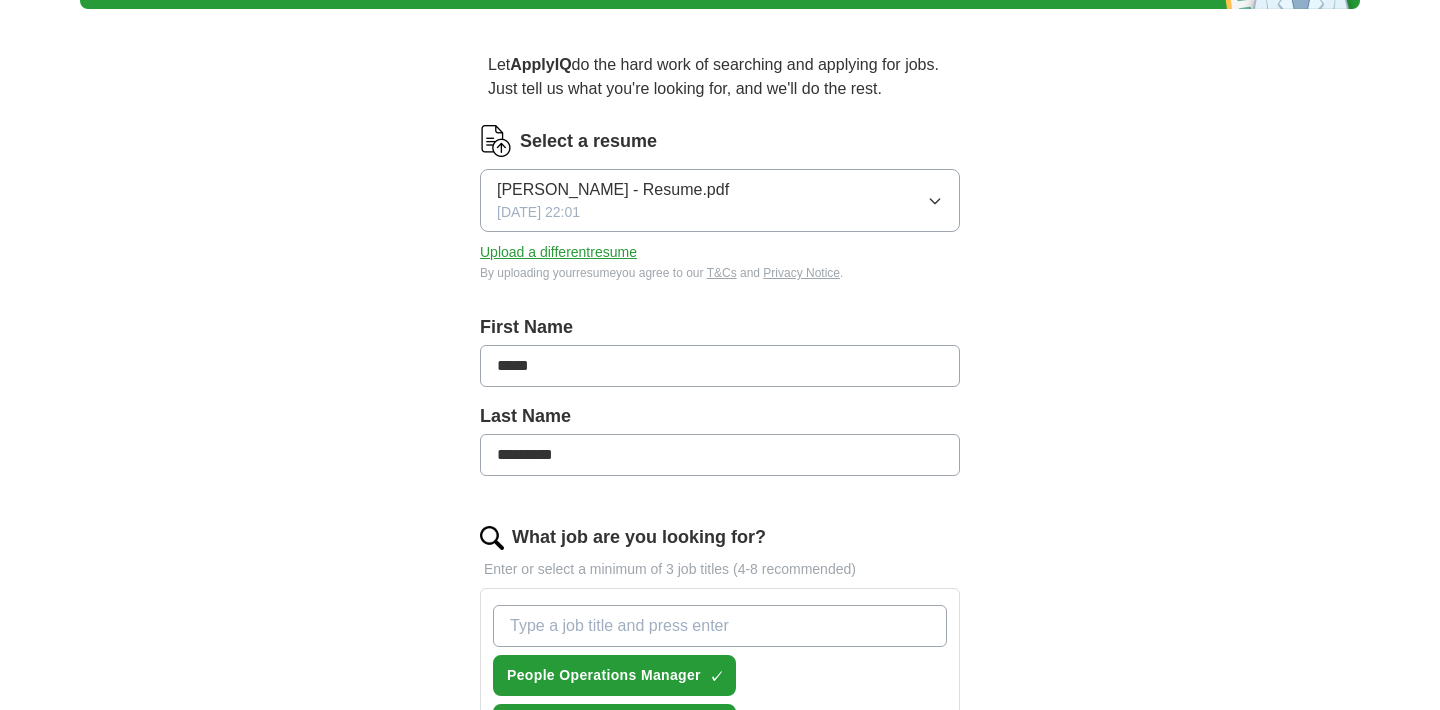 select on "**" 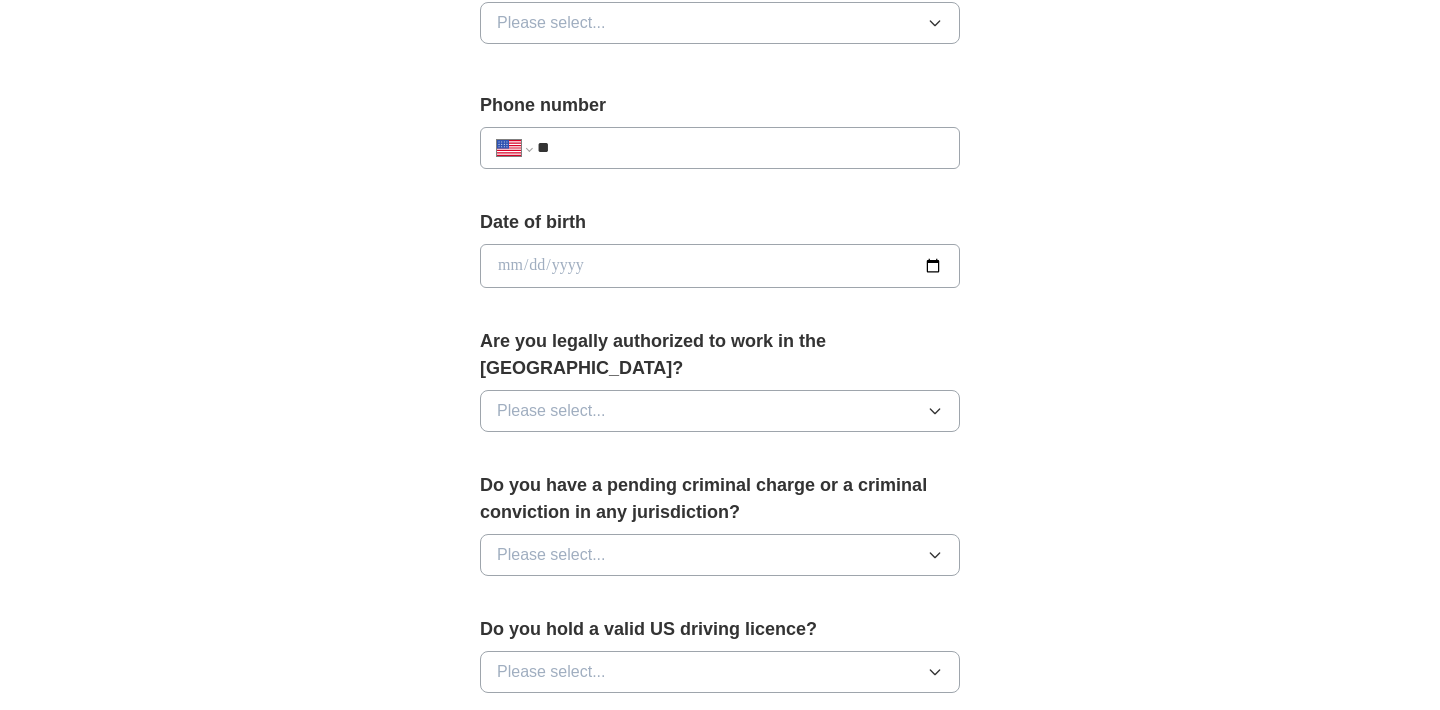 scroll, scrollTop: 736, scrollLeft: 0, axis: vertical 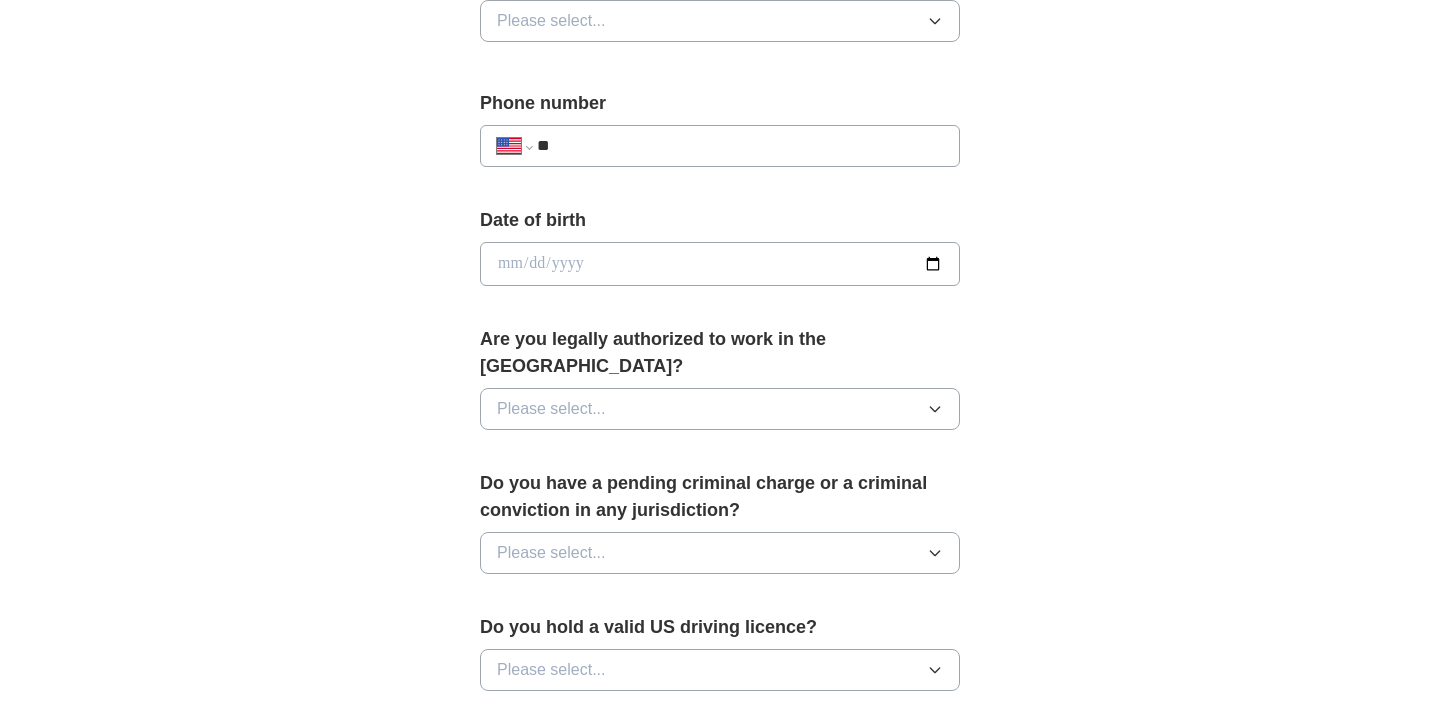 click on "Please select..." at bounding box center [720, 409] 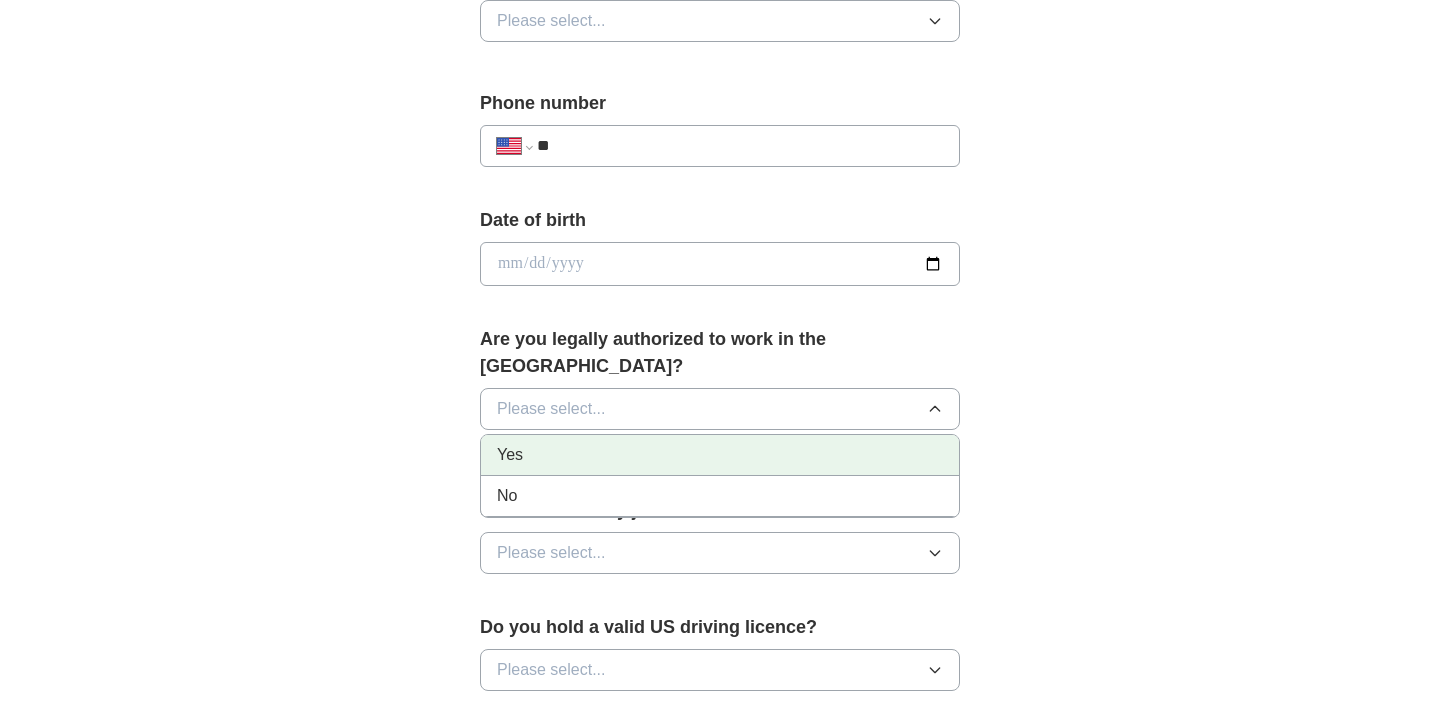 click on "Yes" at bounding box center [720, 455] 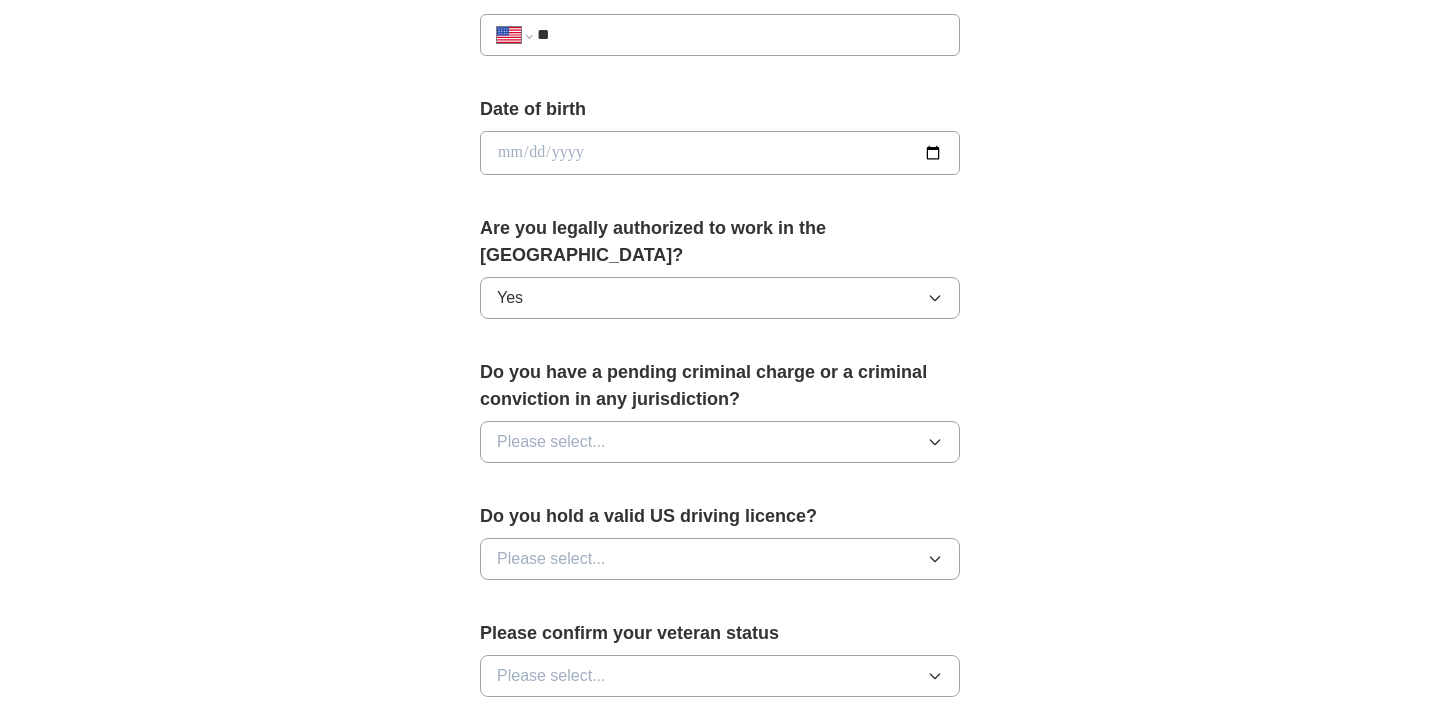 scroll, scrollTop: 848, scrollLeft: 0, axis: vertical 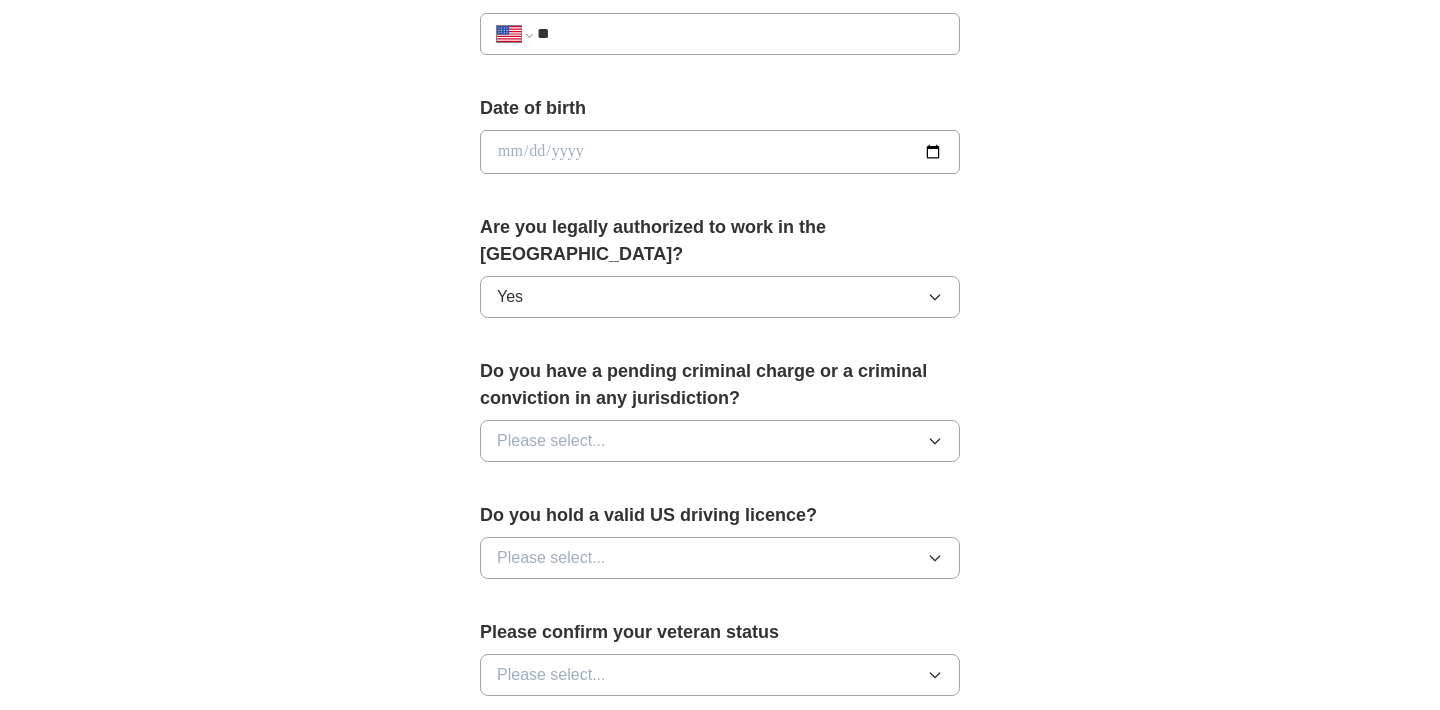 click on "Please select..." at bounding box center [551, 441] 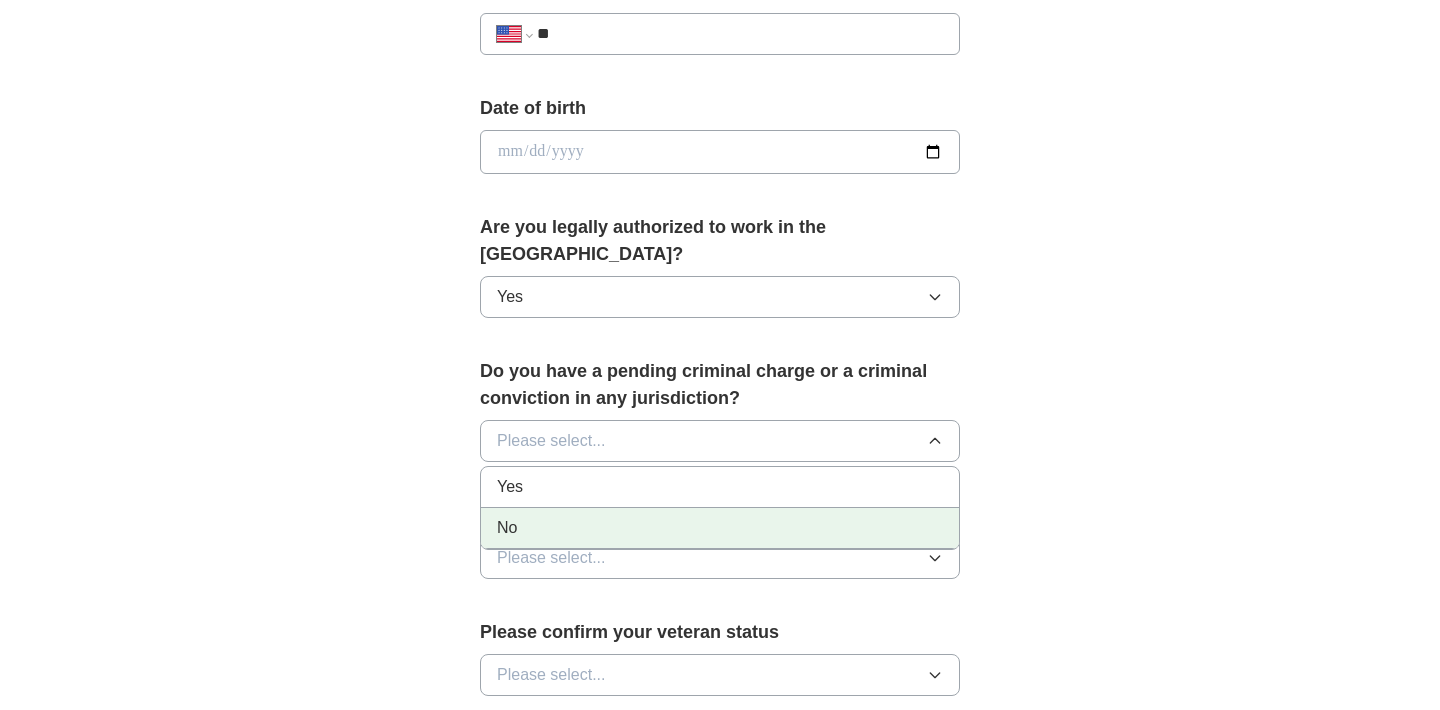 click on "No" at bounding box center [720, 528] 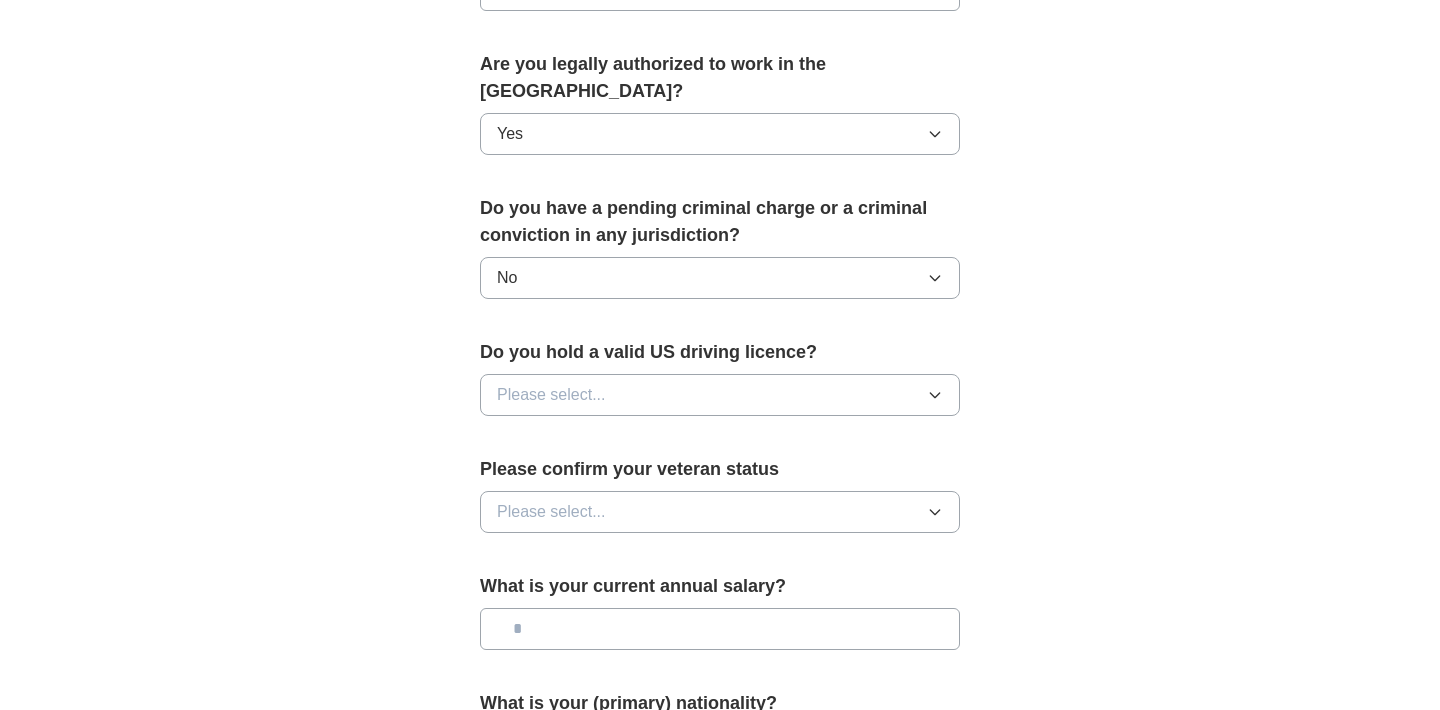 scroll, scrollTop: 1016, scrollLeft: 0, axis: vertical 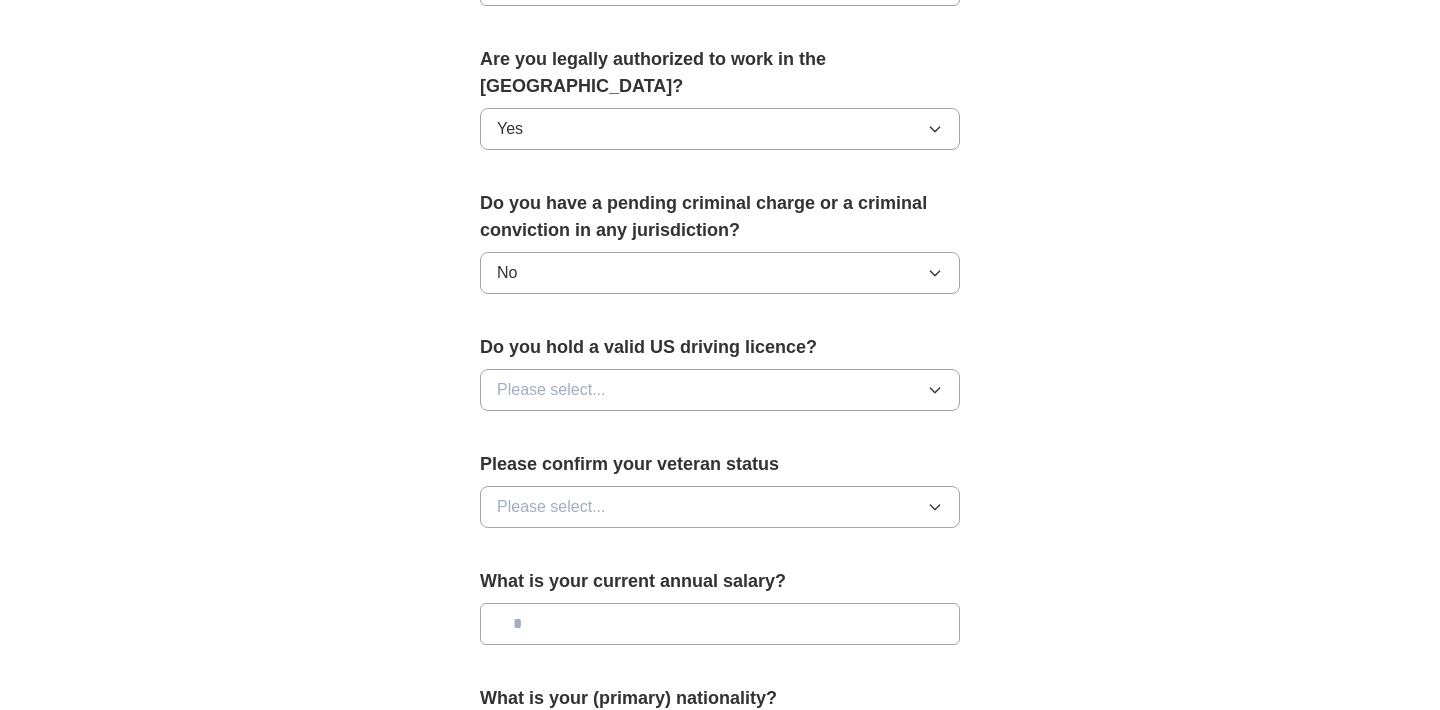 click on "Please select..." at bounding box center [720, 390] 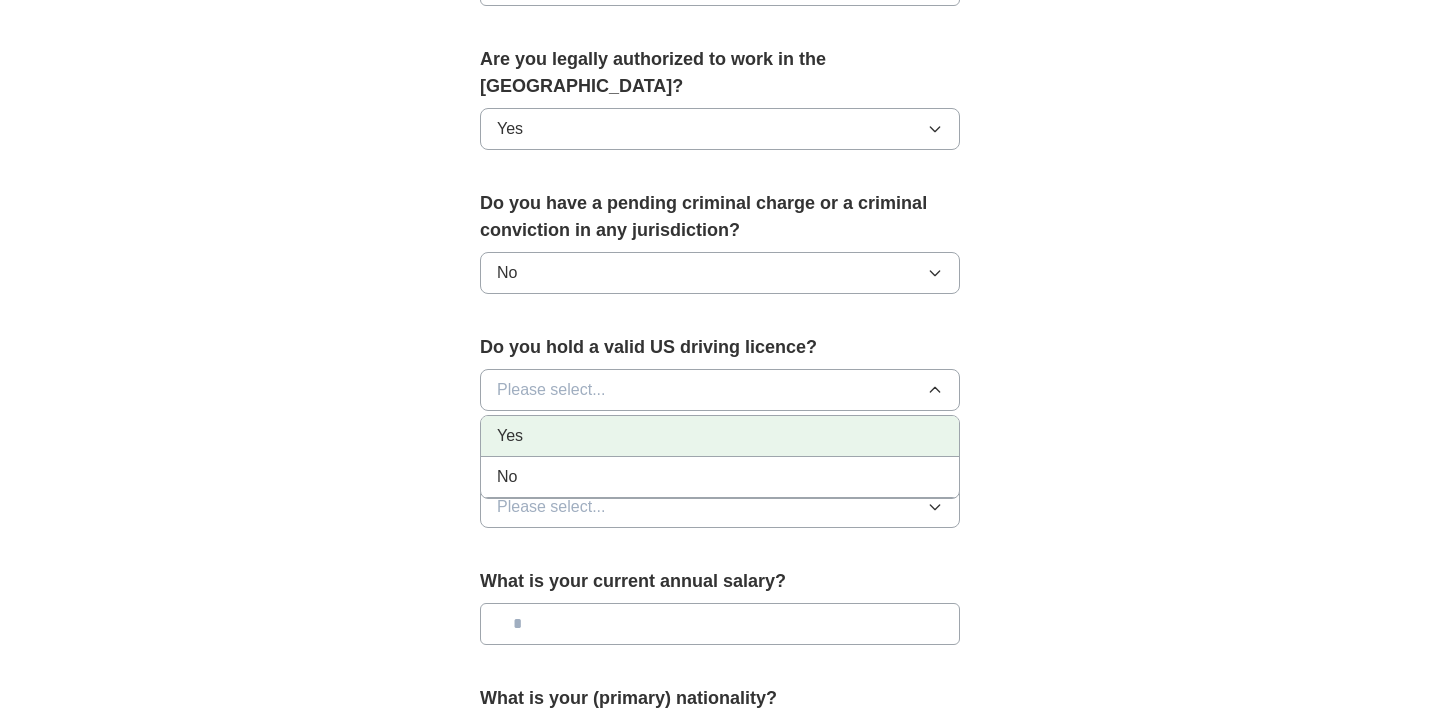 click on "Yes" at bounding box center [720, 436] 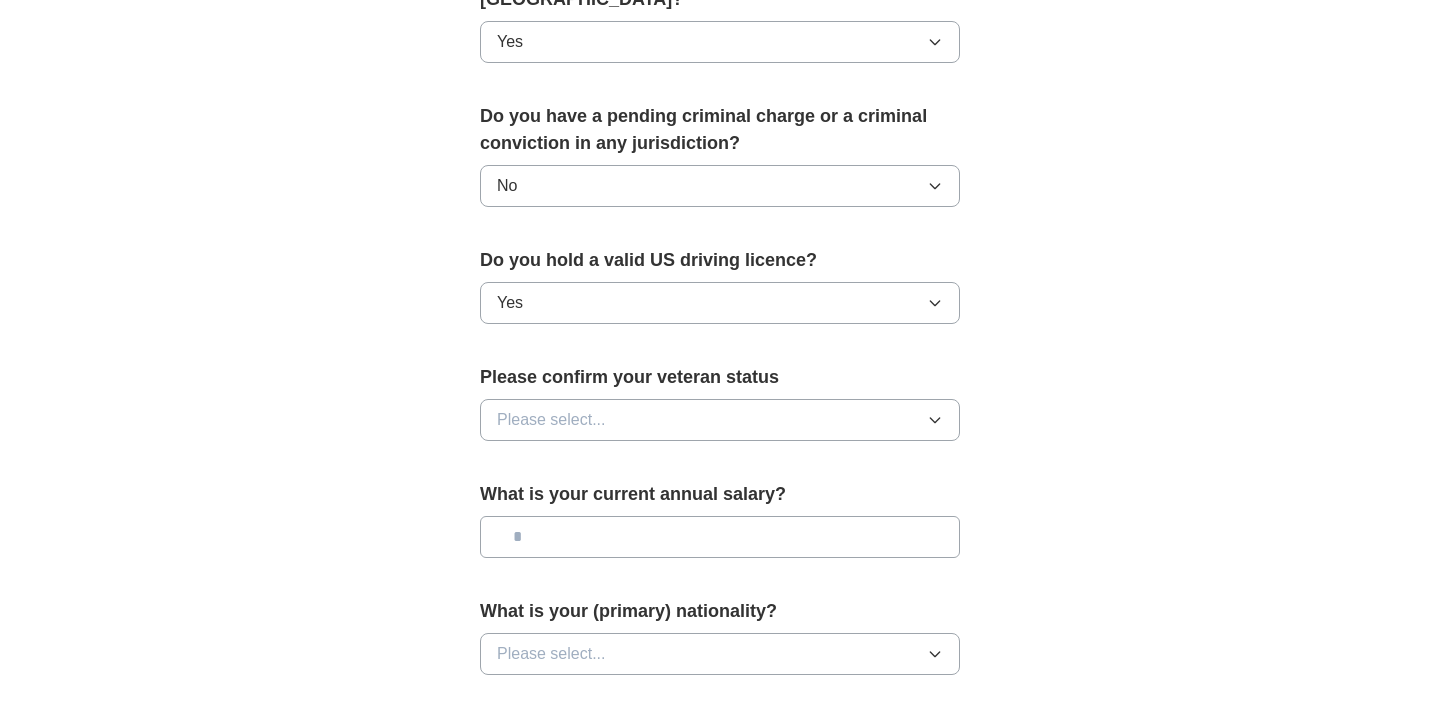 scroll, scrollTop: 1166, scrollLeft: 0, axis: vertical 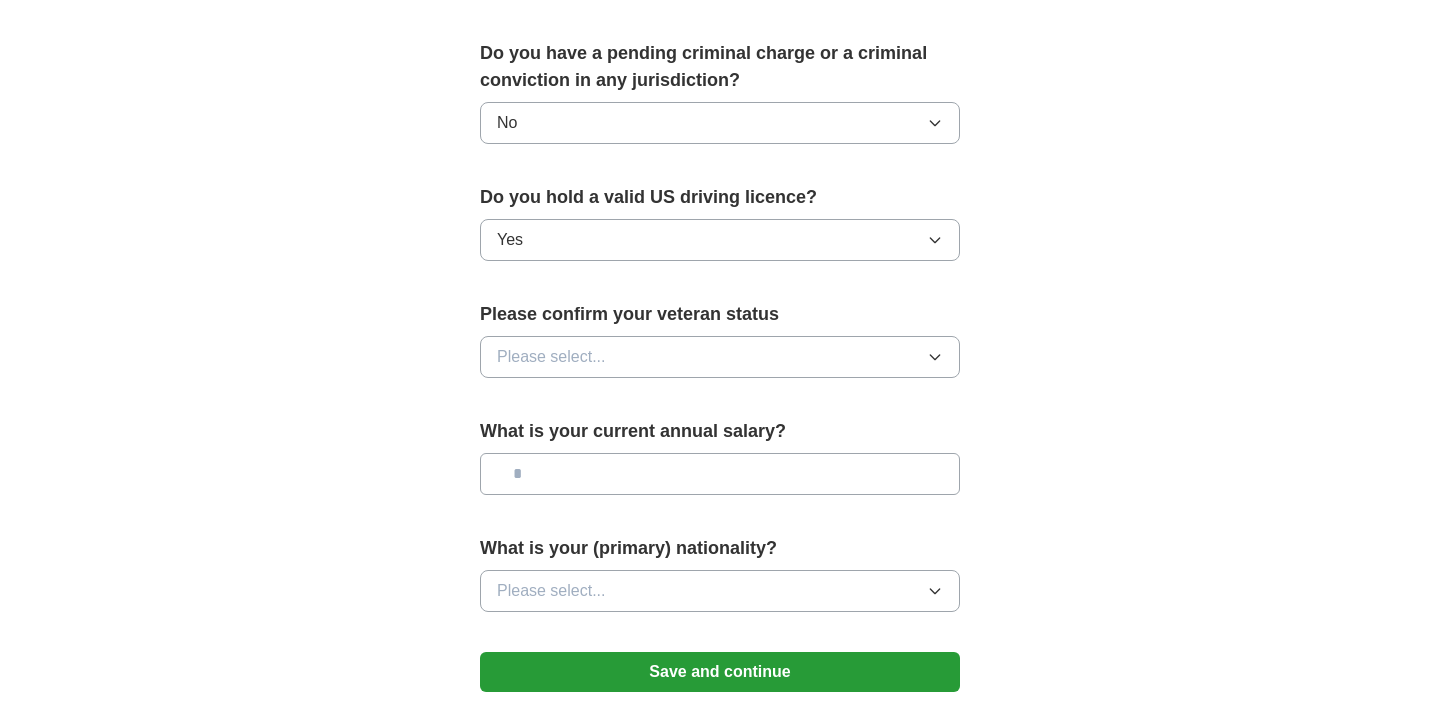 click on "Please select..." at bounding box center (720, 357) 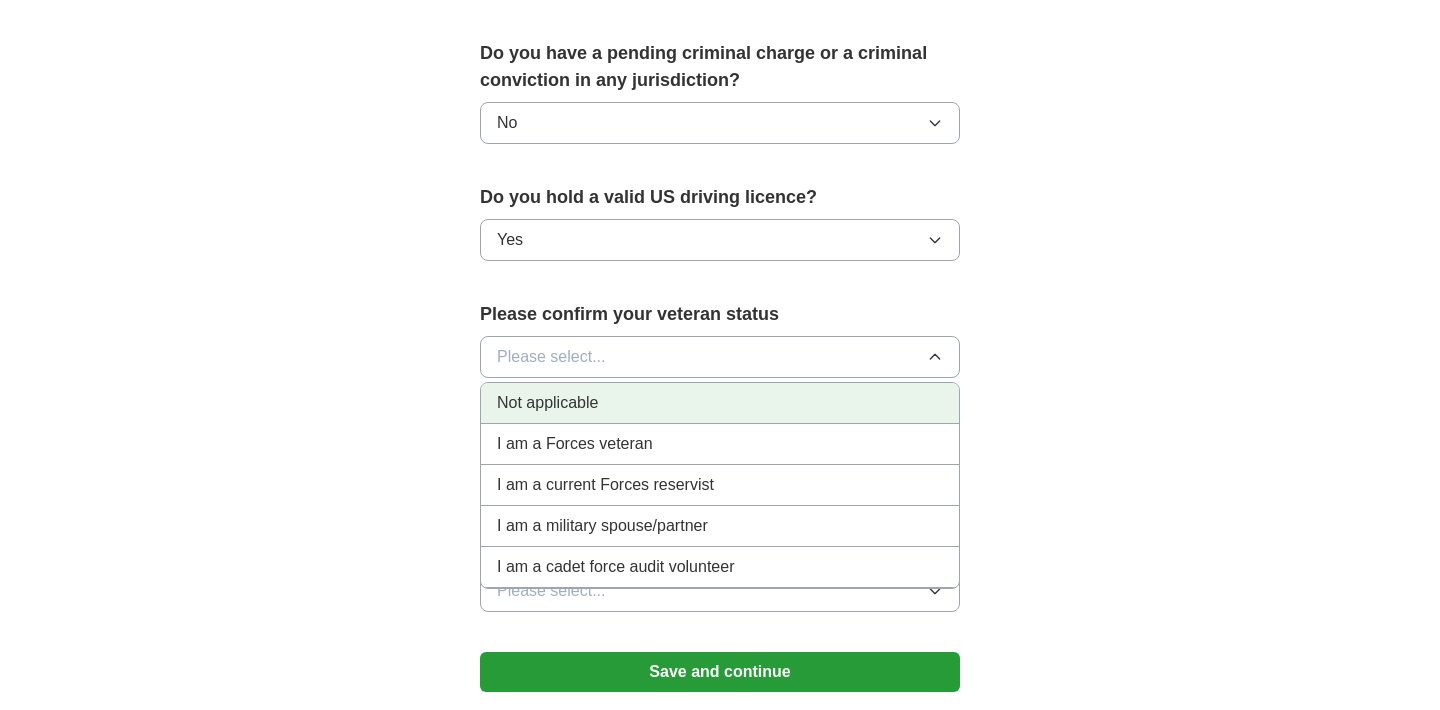 click on "Not applicable" at bounding box center (720, 403) 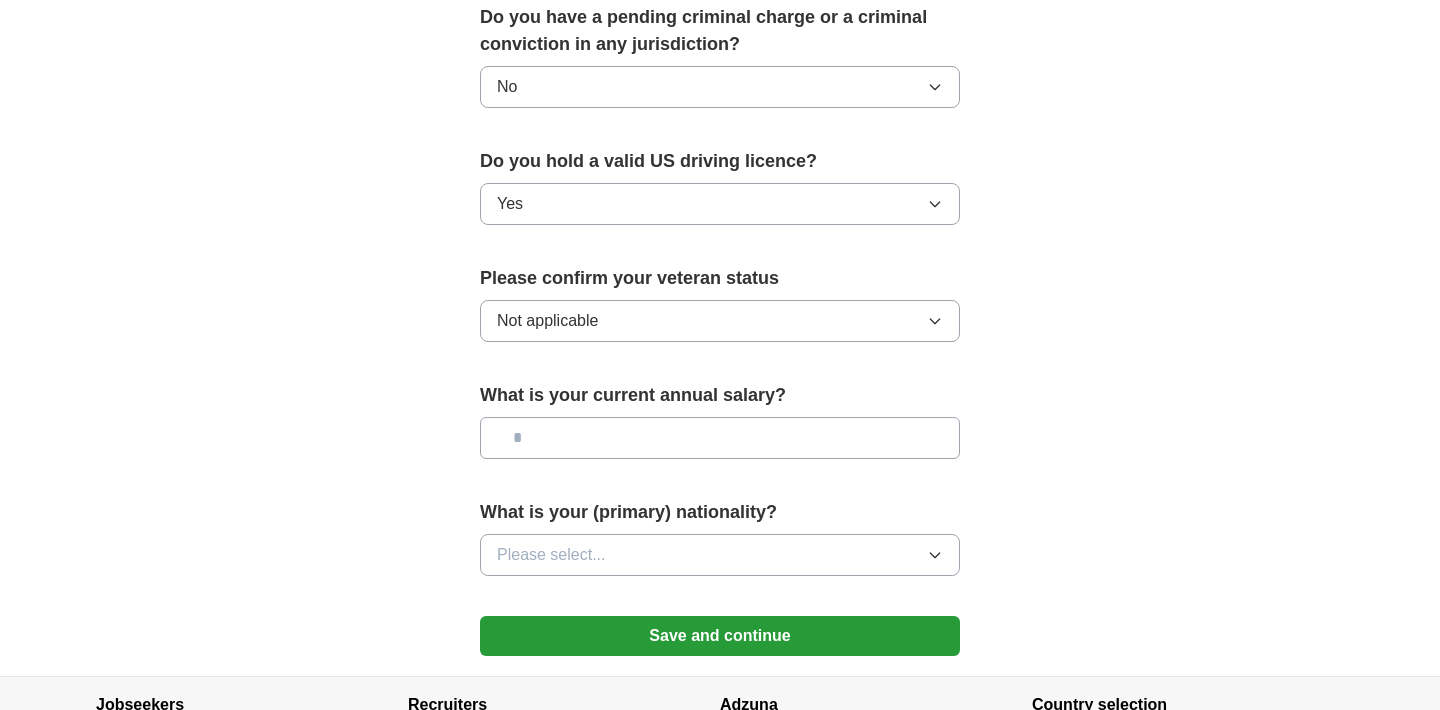 scroll, scrollTop: 1345, scrollLeft: 0, axis: vertical 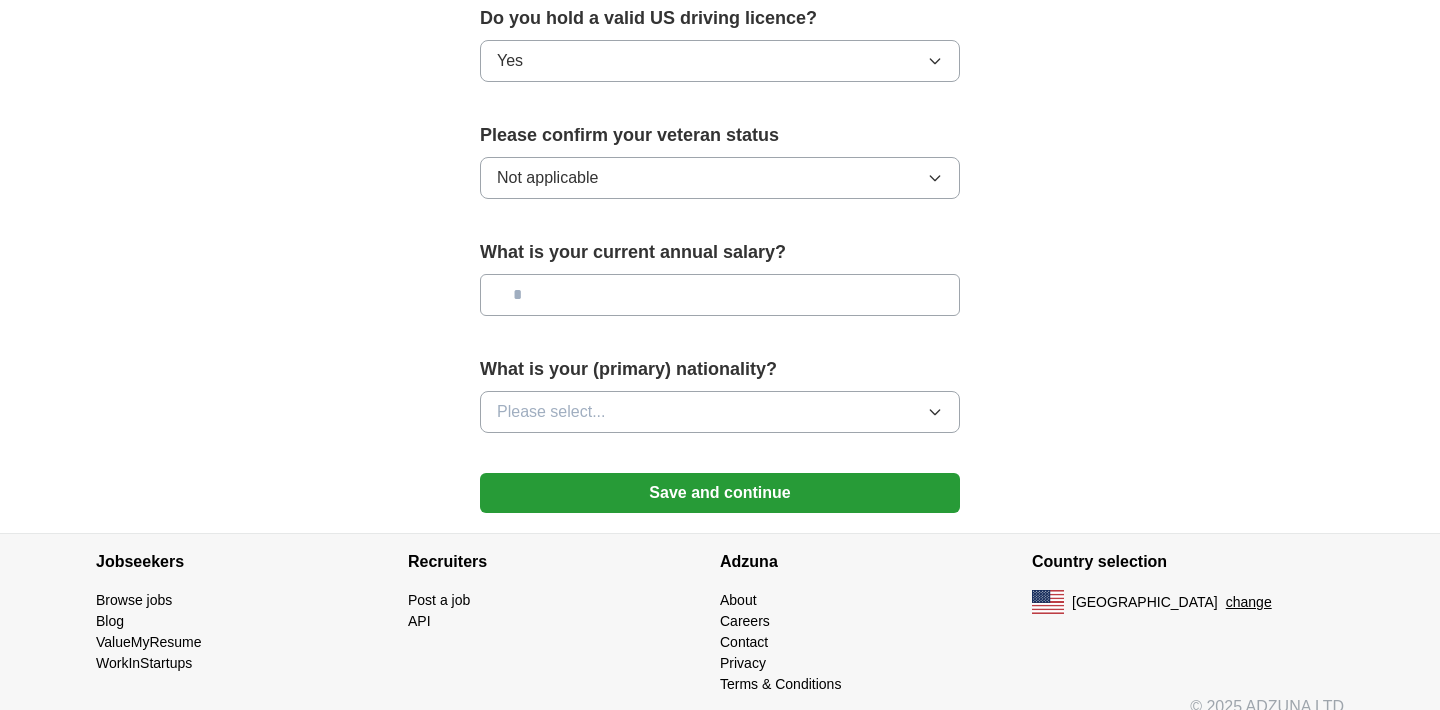 click on "Please select..." at bounding box center [720, 412] 